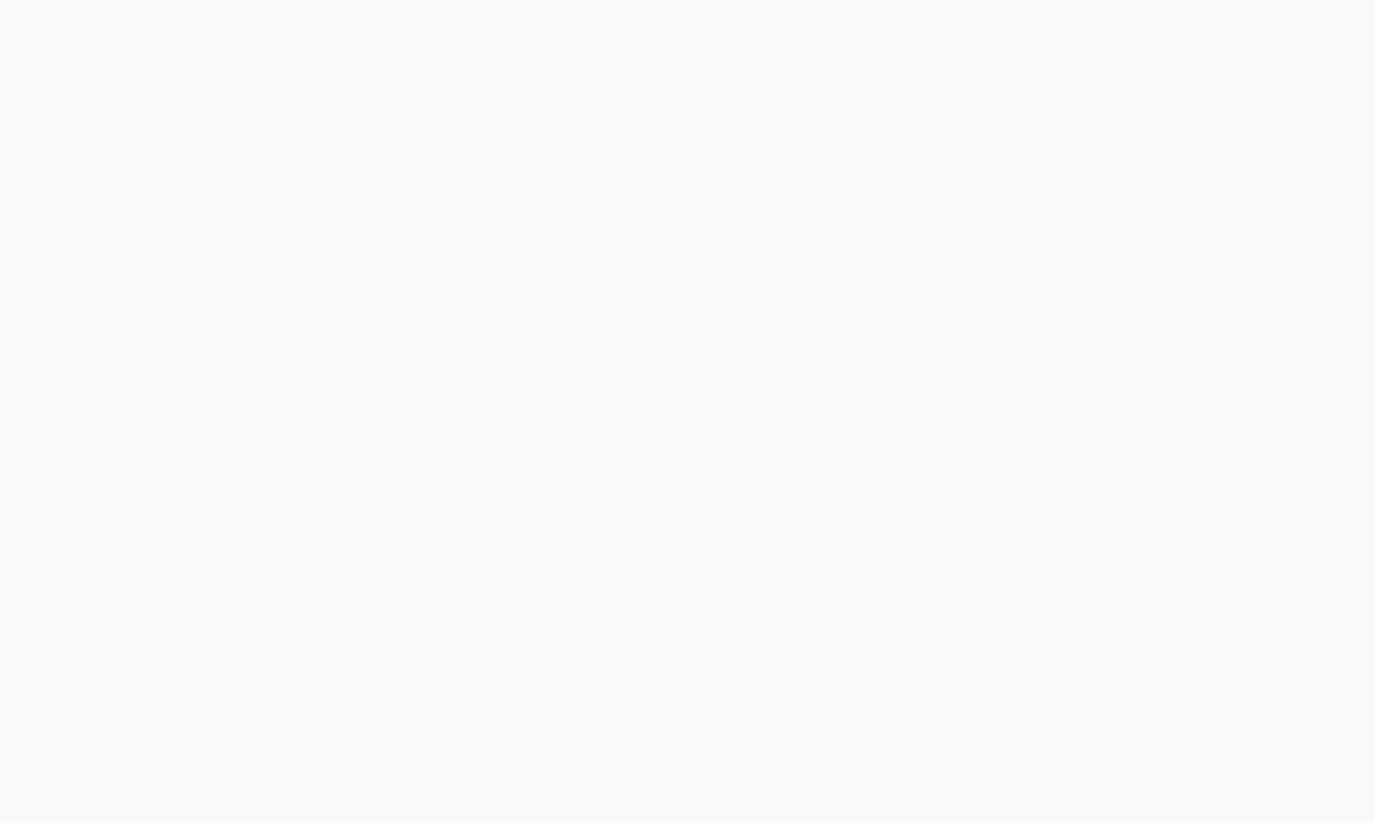 scroll, scrollTop: 0, scrollLeft: 0, axis: both 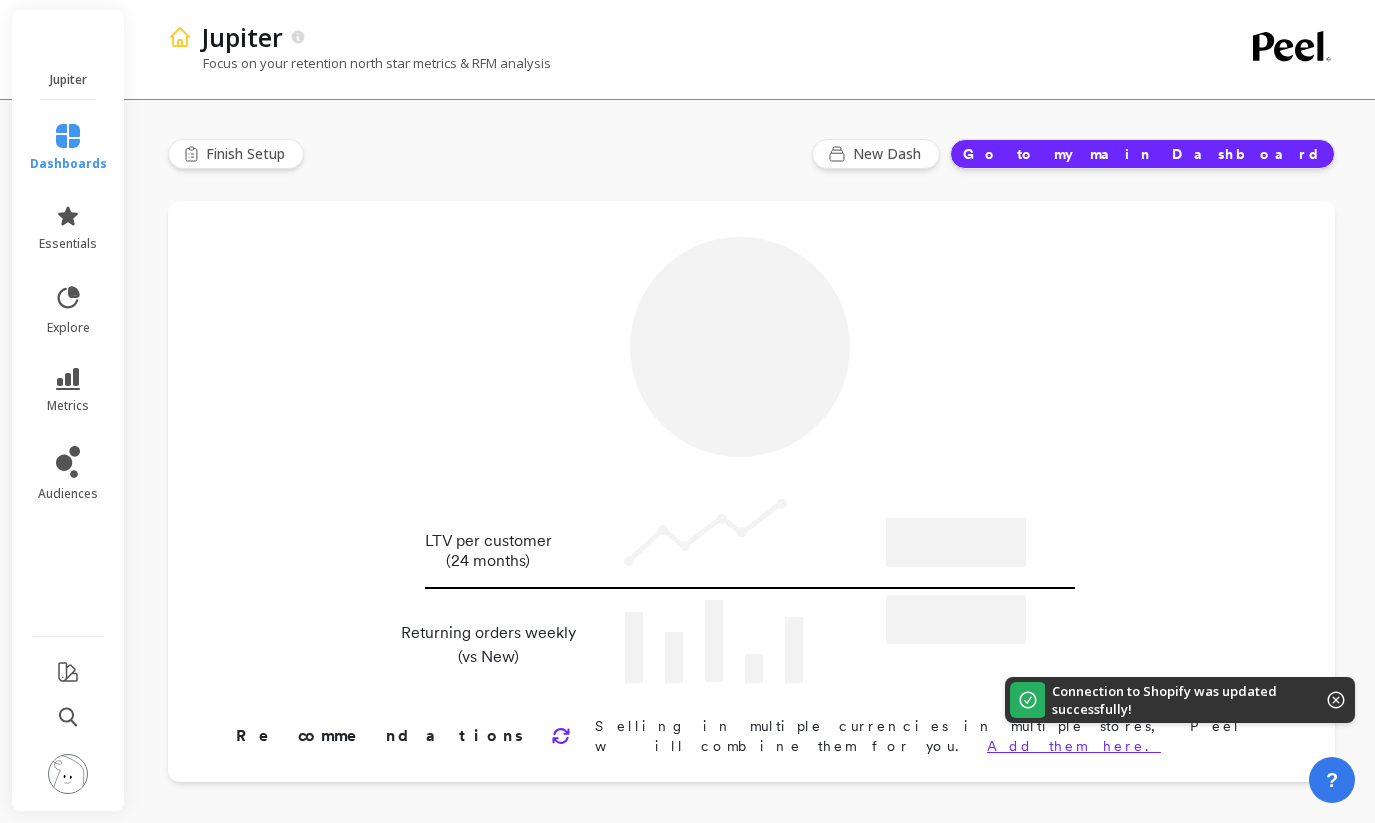 type on "Champions" 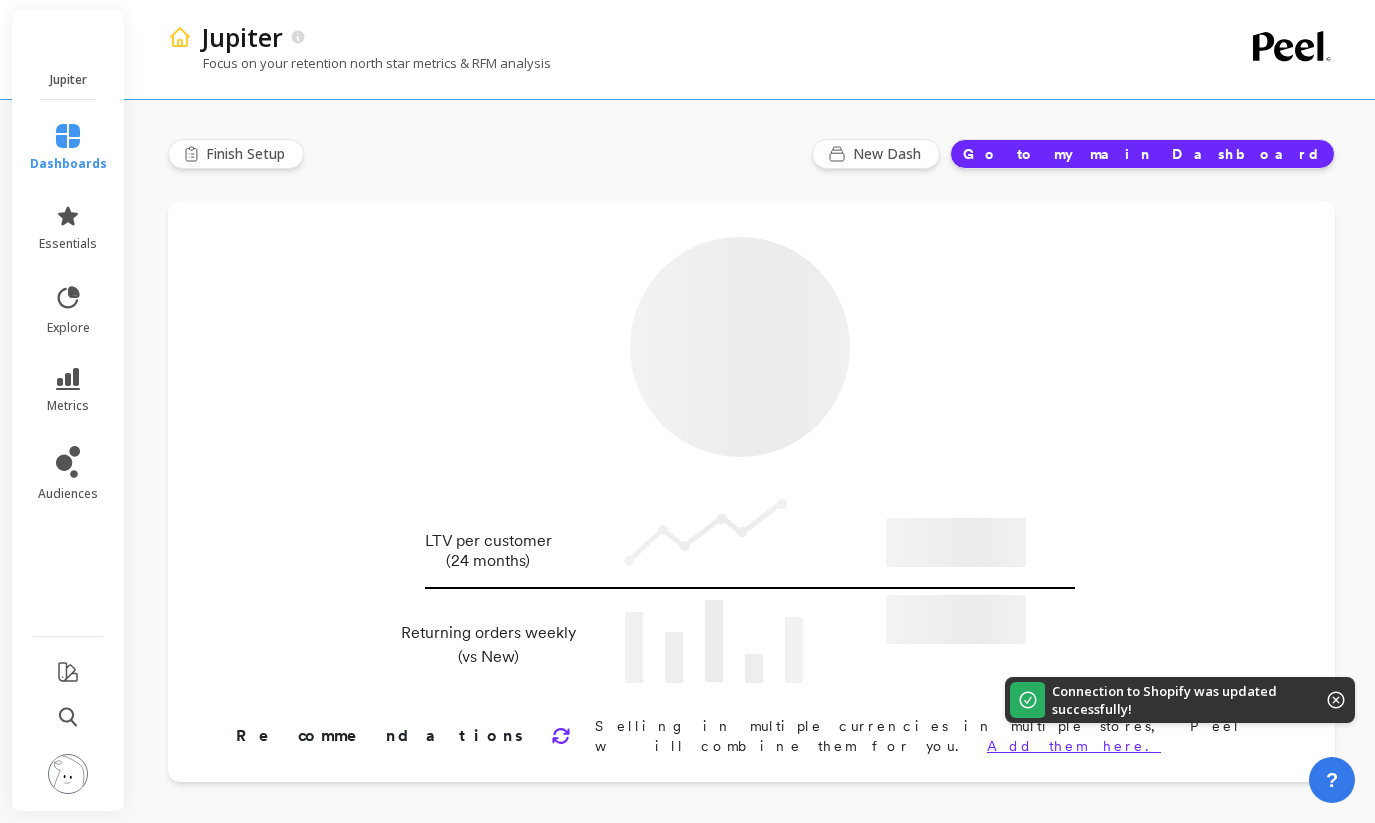 type on "11677" 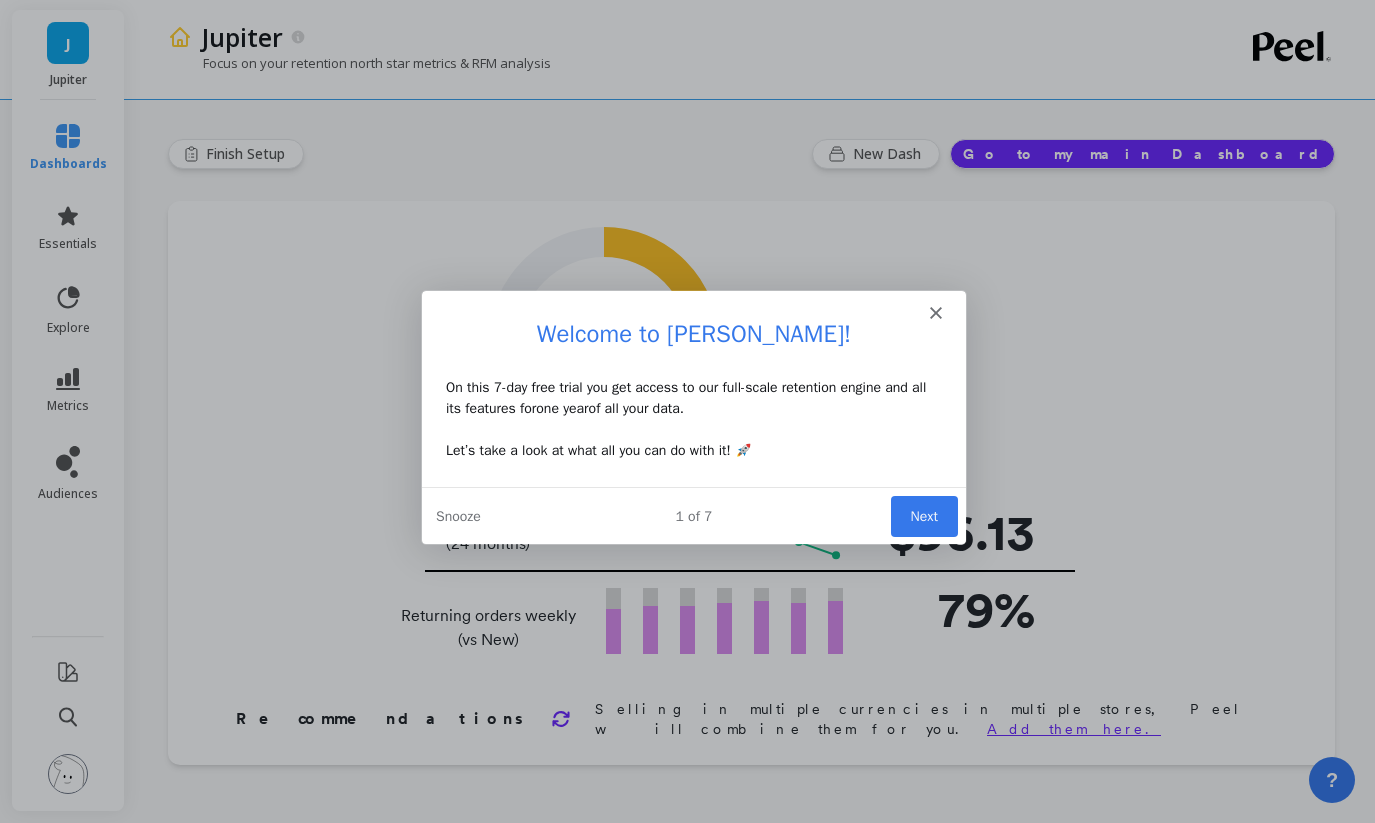scroll, scrollTop: 0, scrollLeft: 0, axis: both 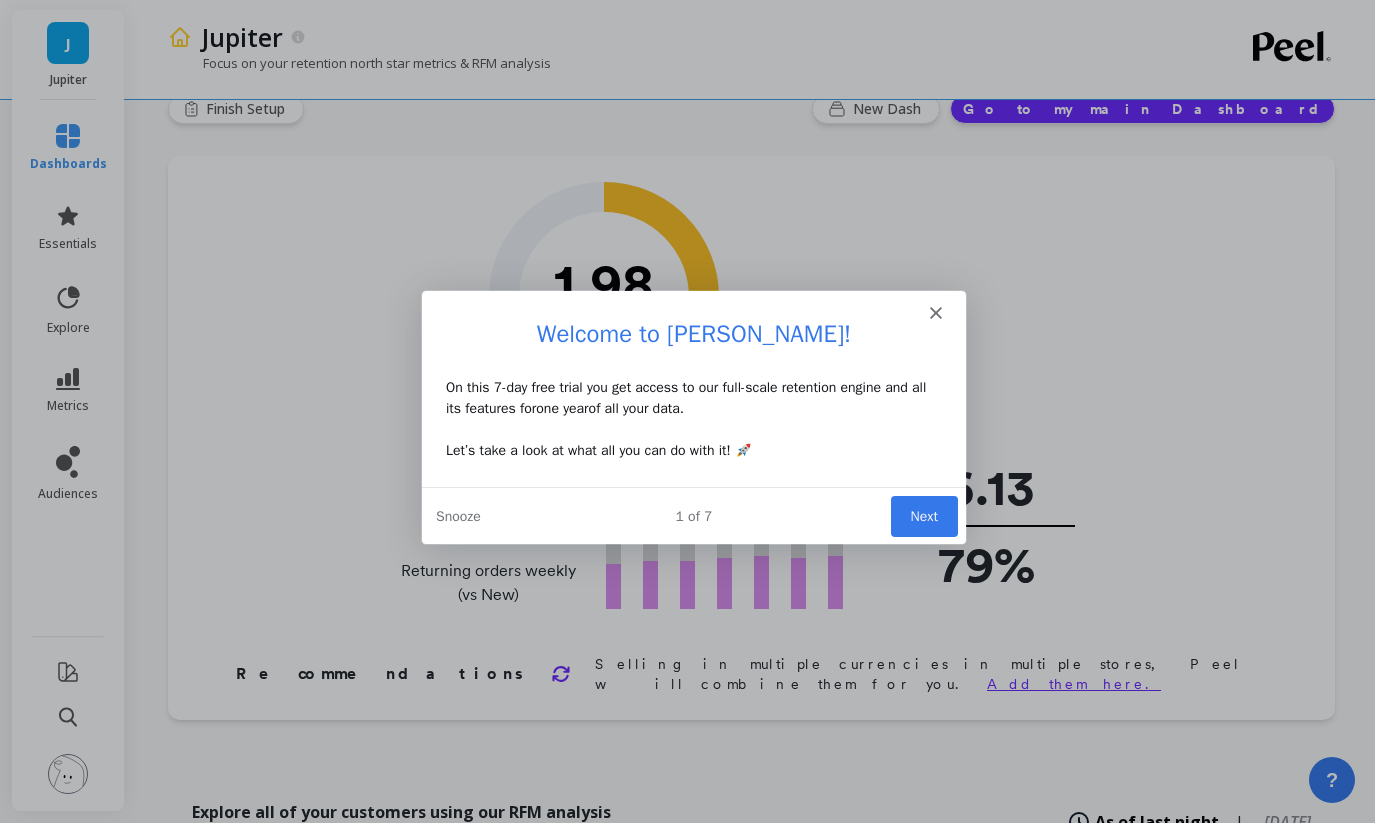 click at bounding box center [692, 303] 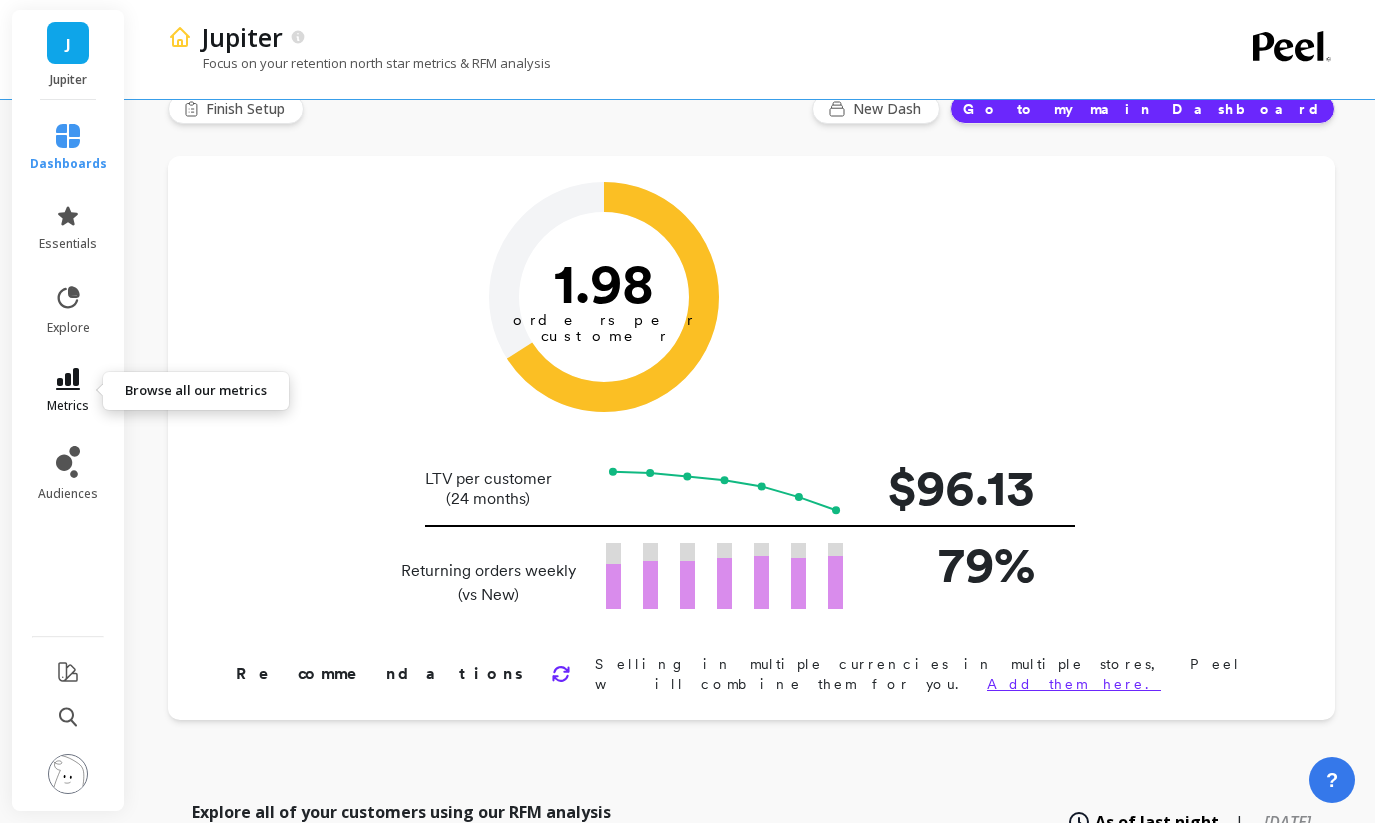 click on "metrics" at bounding box center (68, 391) 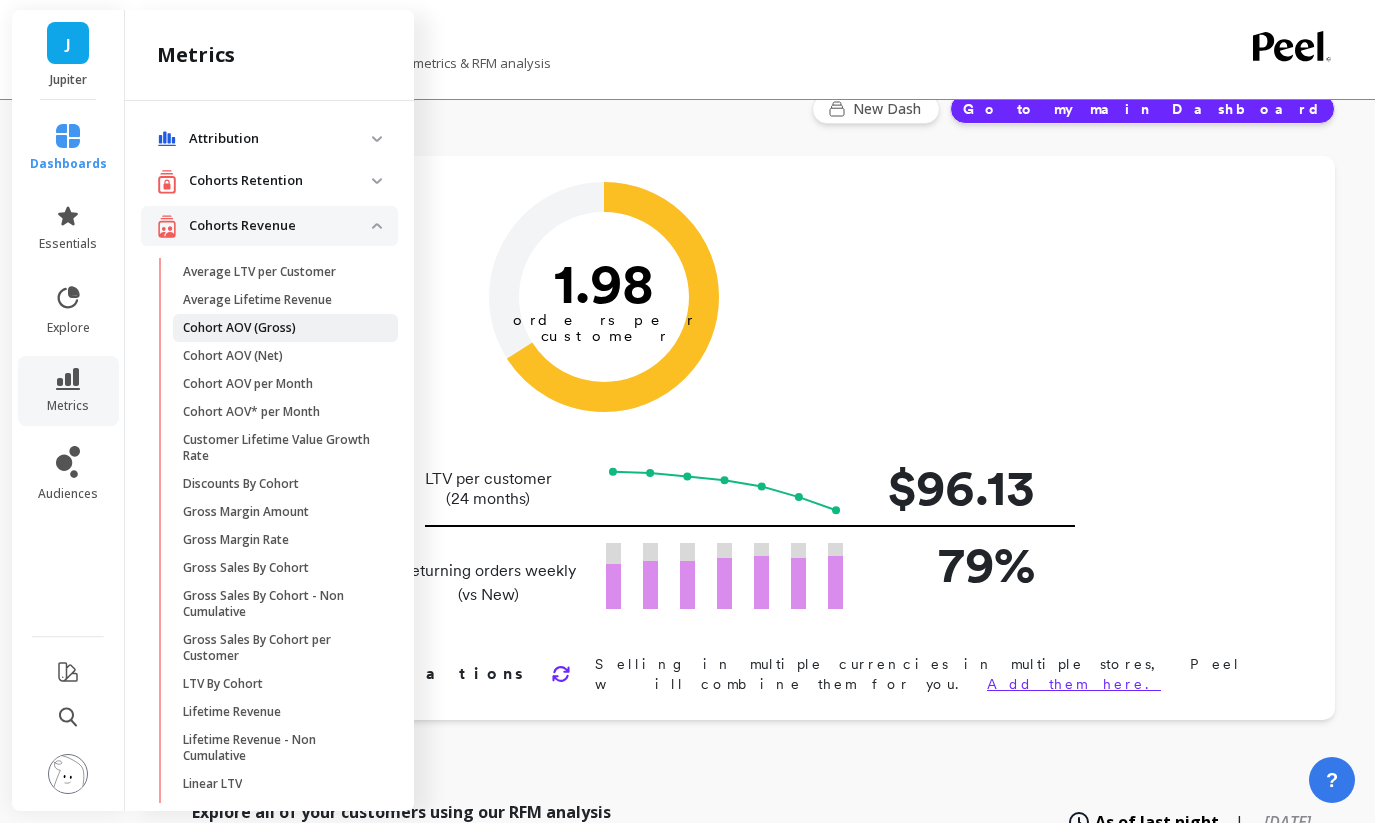 scroll, scrollTop: 642, scrollLeft: 0, axis: vertical 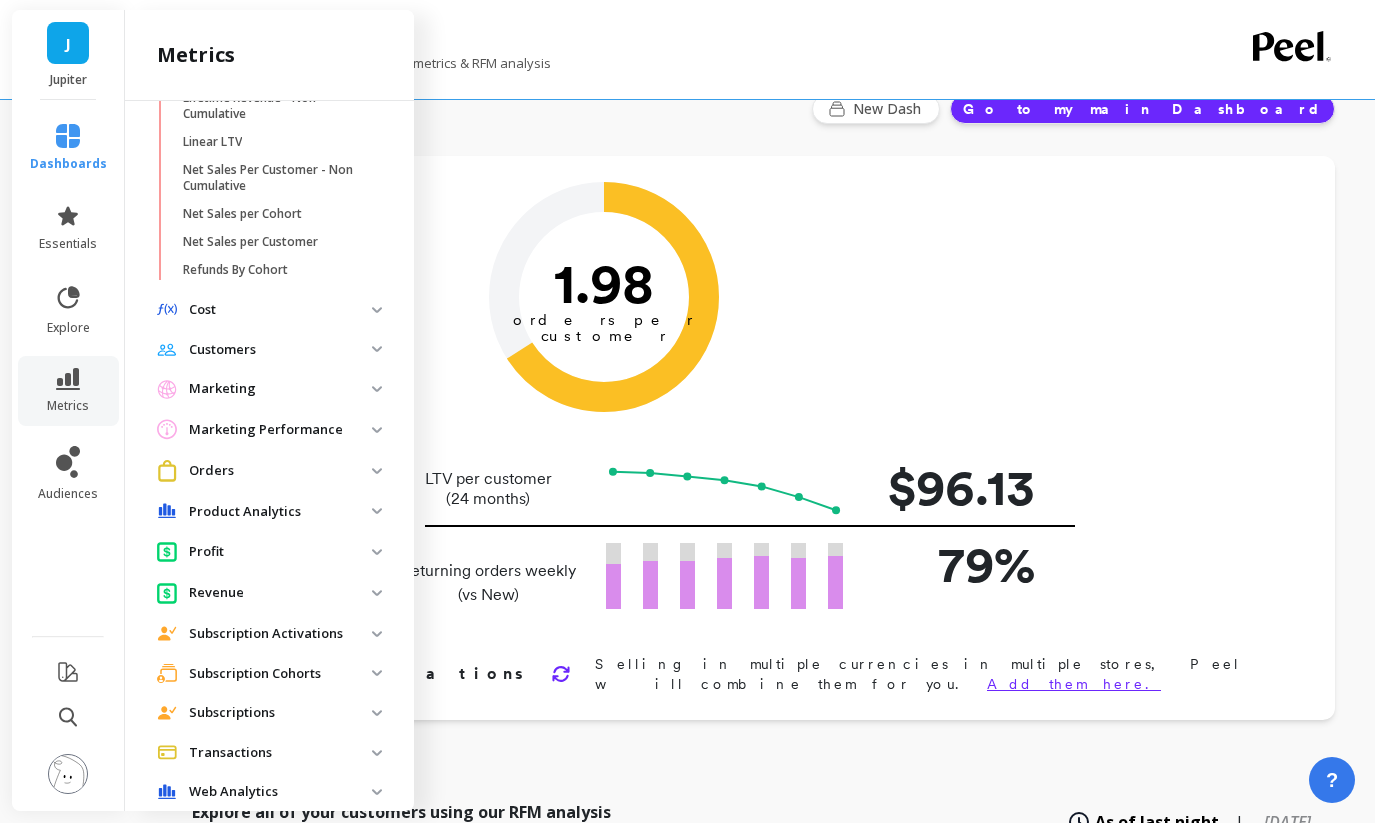 click at bounding box center (377, 713) 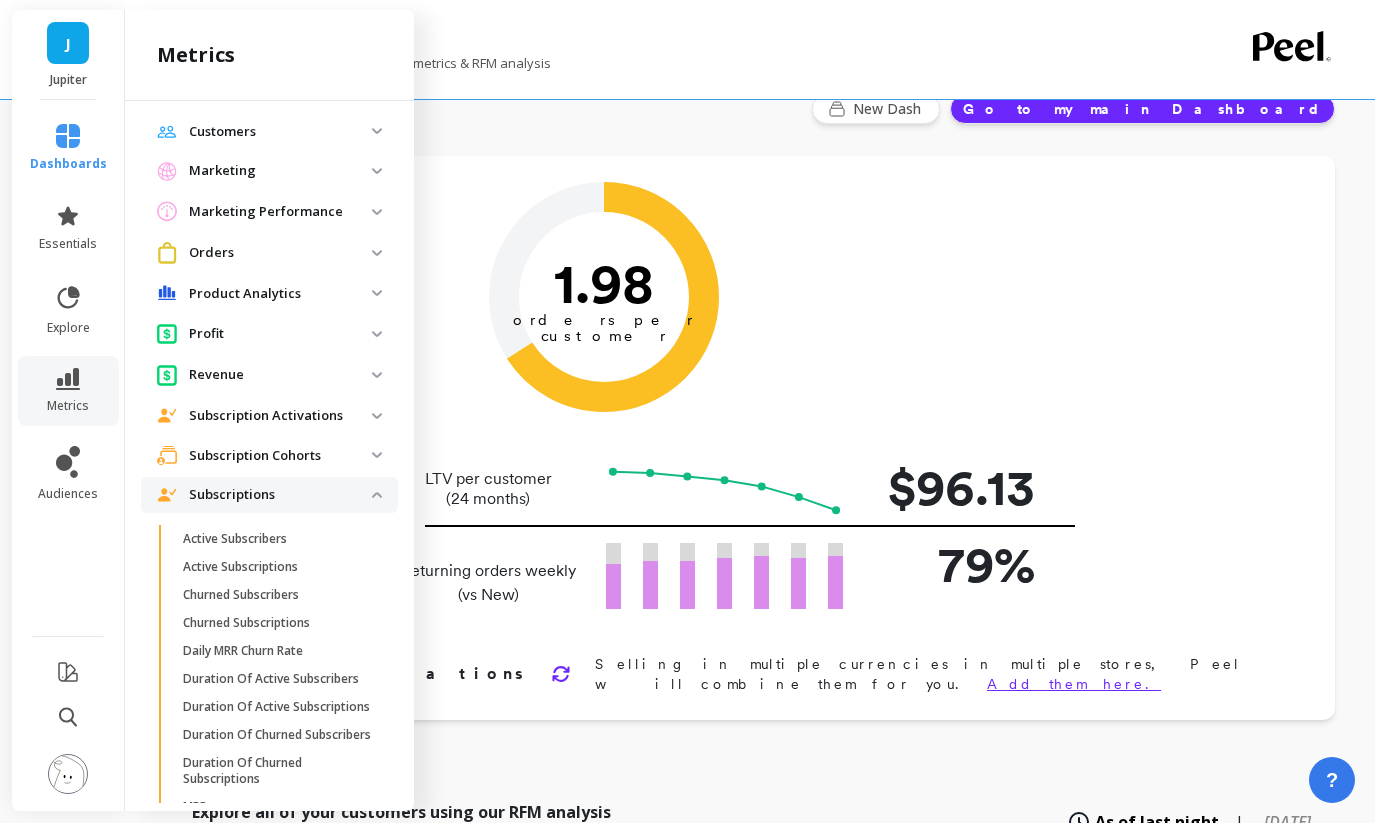 scroll, scrollTop: 858, scrollLeft: 0, axis: vertical 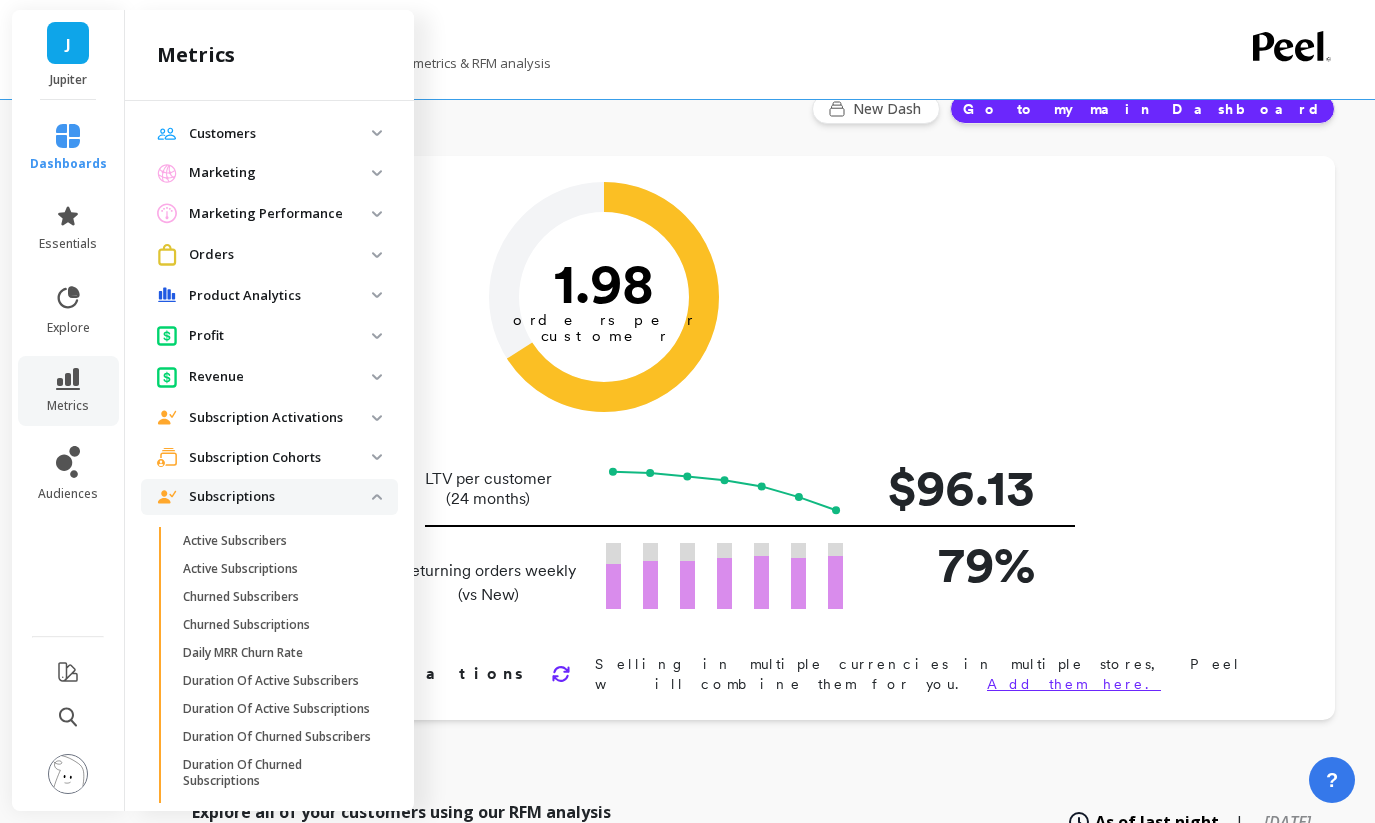 click on "Subscriptions" at bounding box center (280, 497) 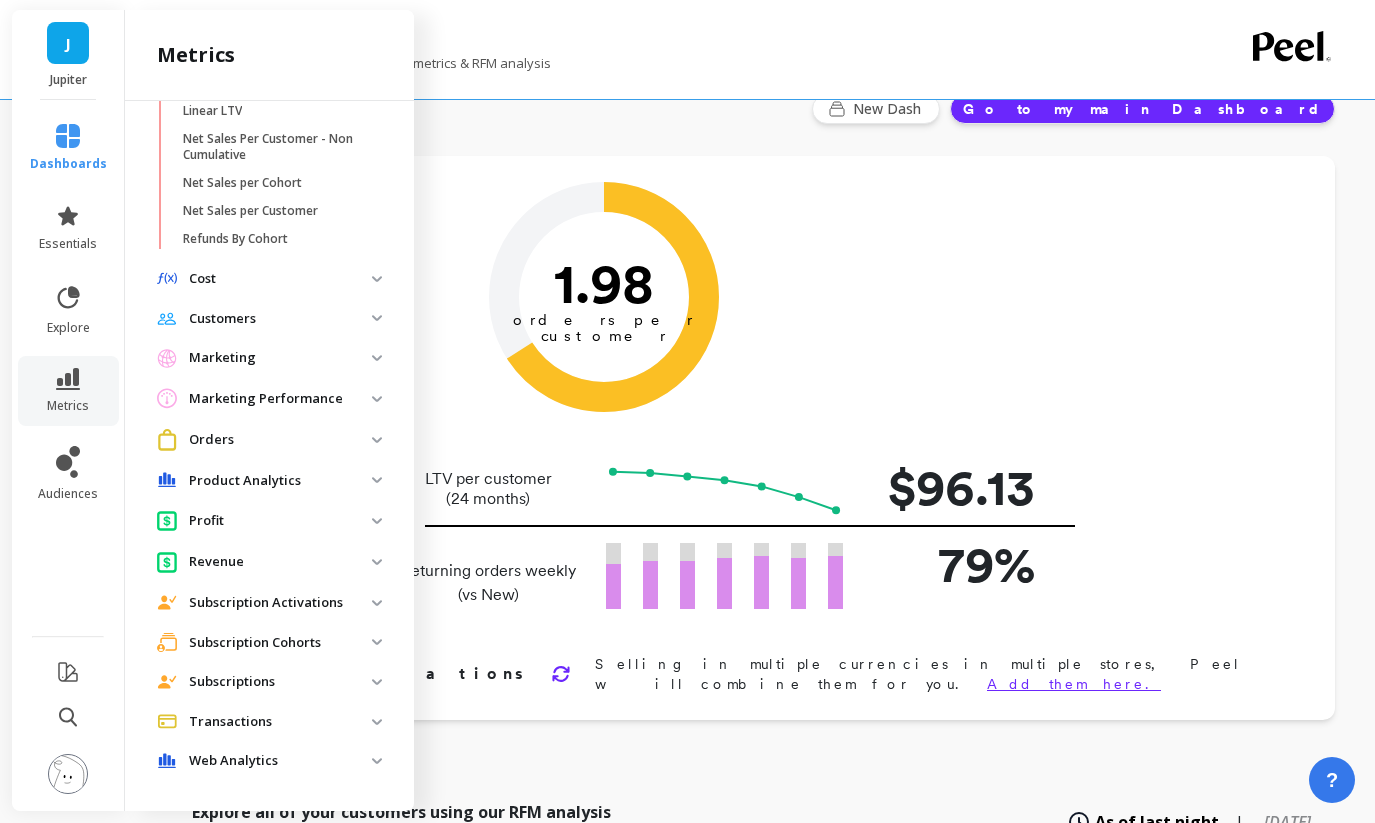 click on "Subscriptions" at bounding box center (280, 682) 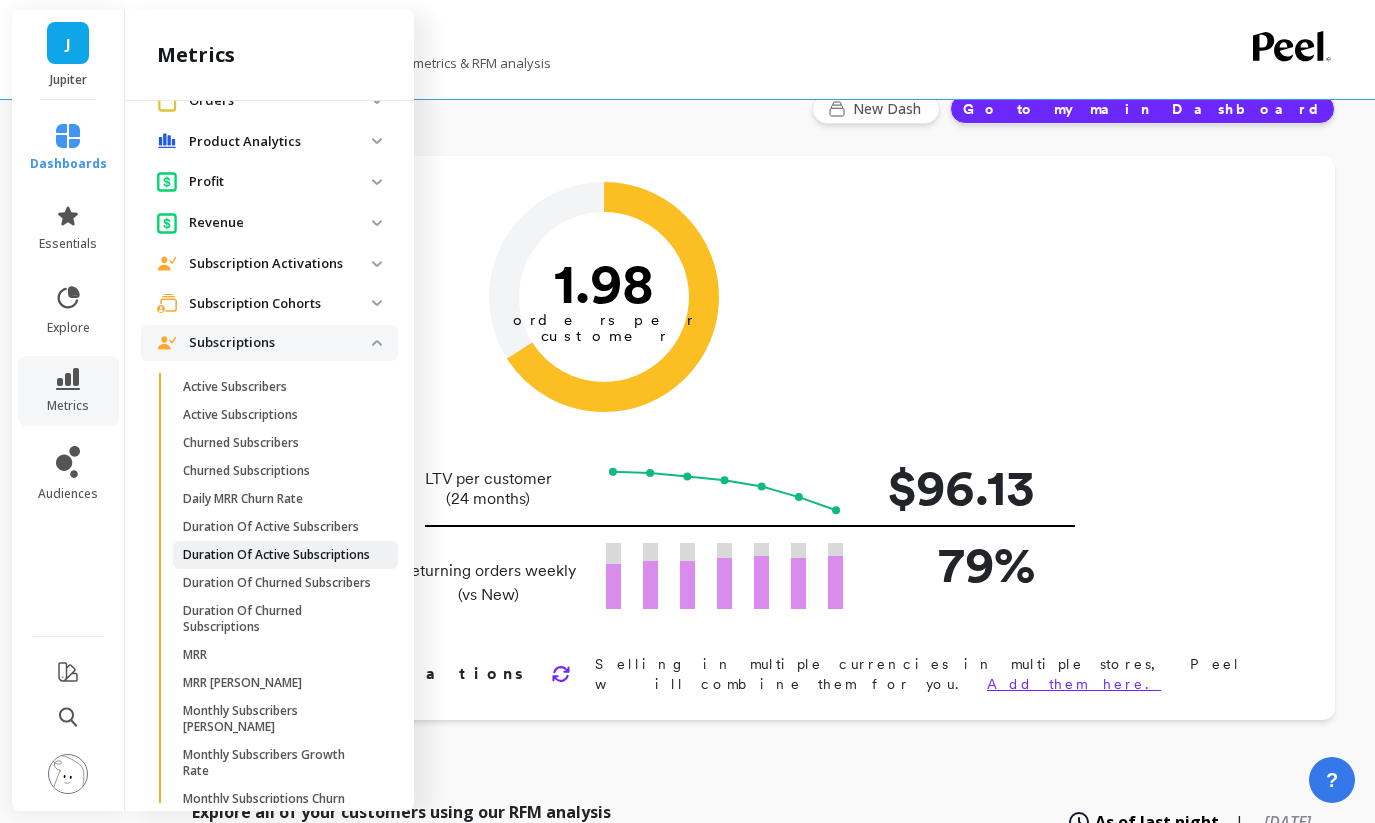 scroll, scrollTop: 1445, scrollLeft: 0, axis: vertical 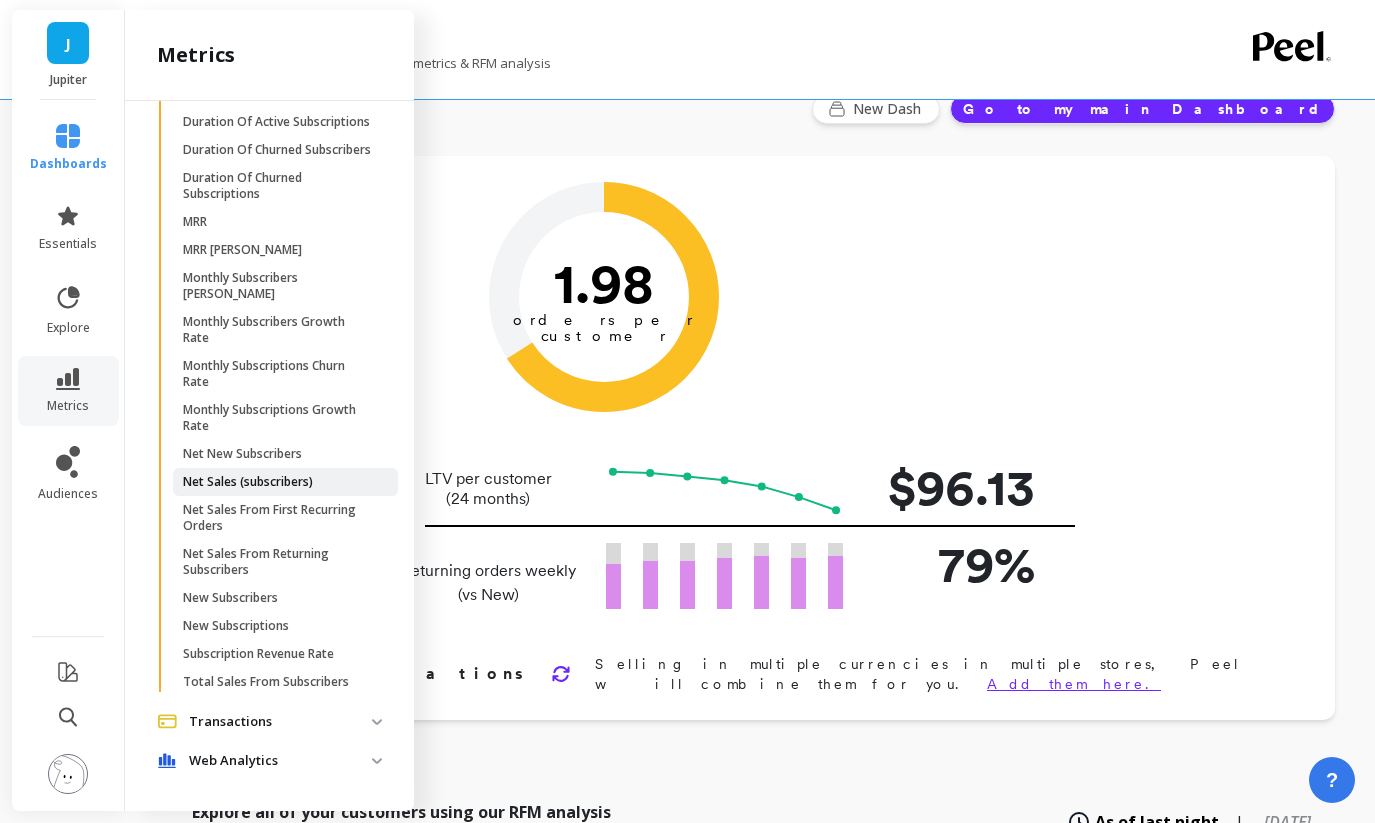 click on "Net Sales (subscribers)" at bounding box center [285, 482] 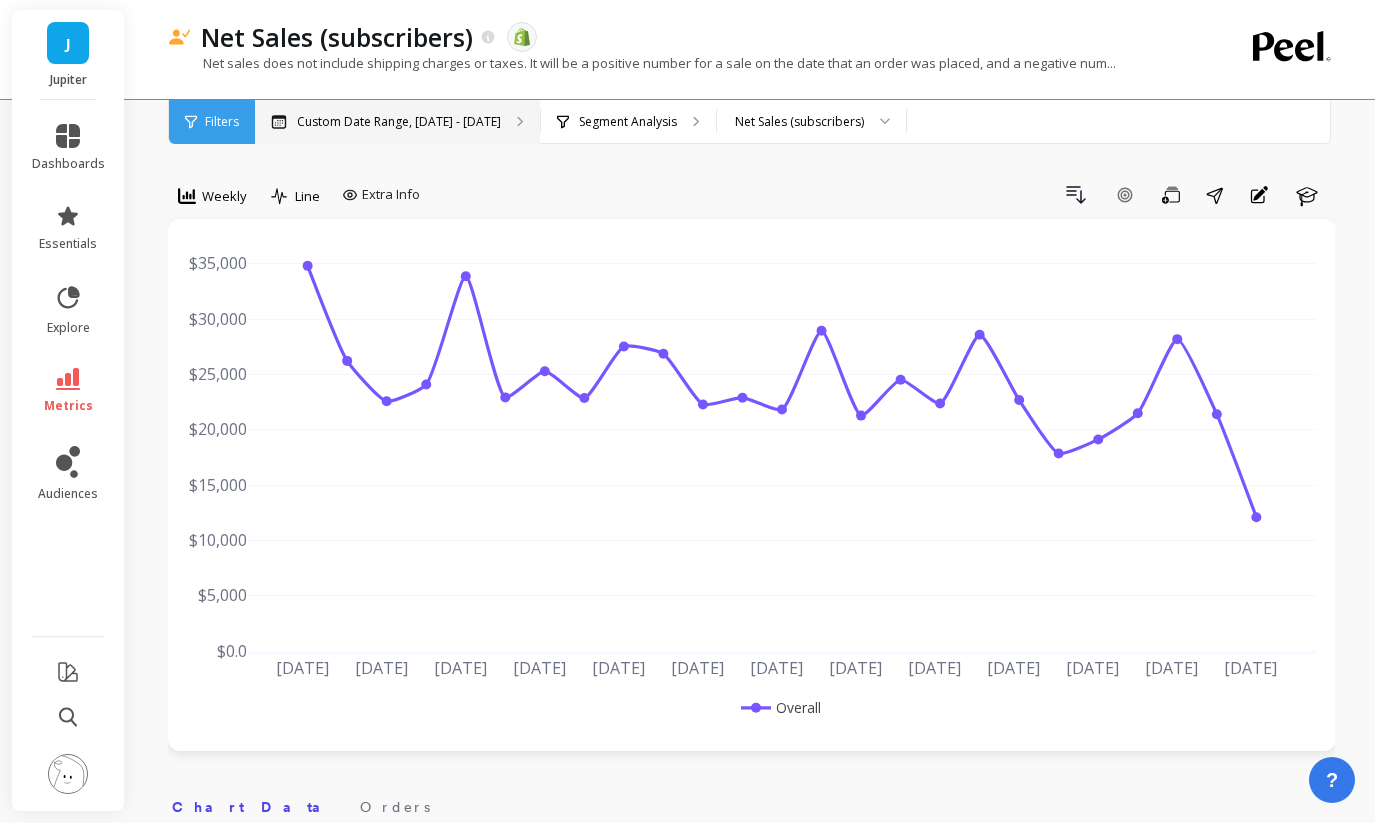 click on "Custom Date Range,  [DATE] - [DATE]" at bounding box center (399, 122) 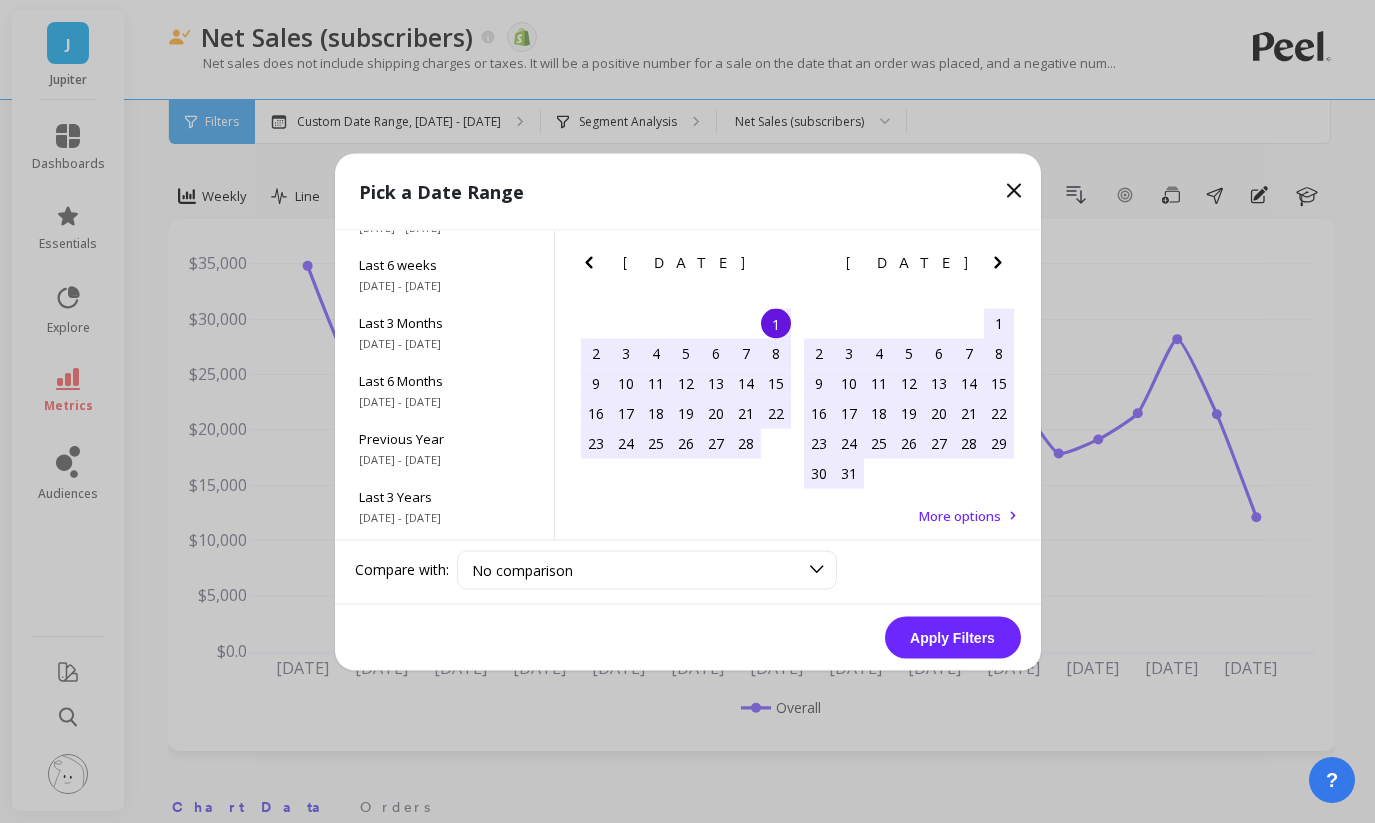 scroll, scrollTop: 271, scrollLeft: 0, axis: vertical 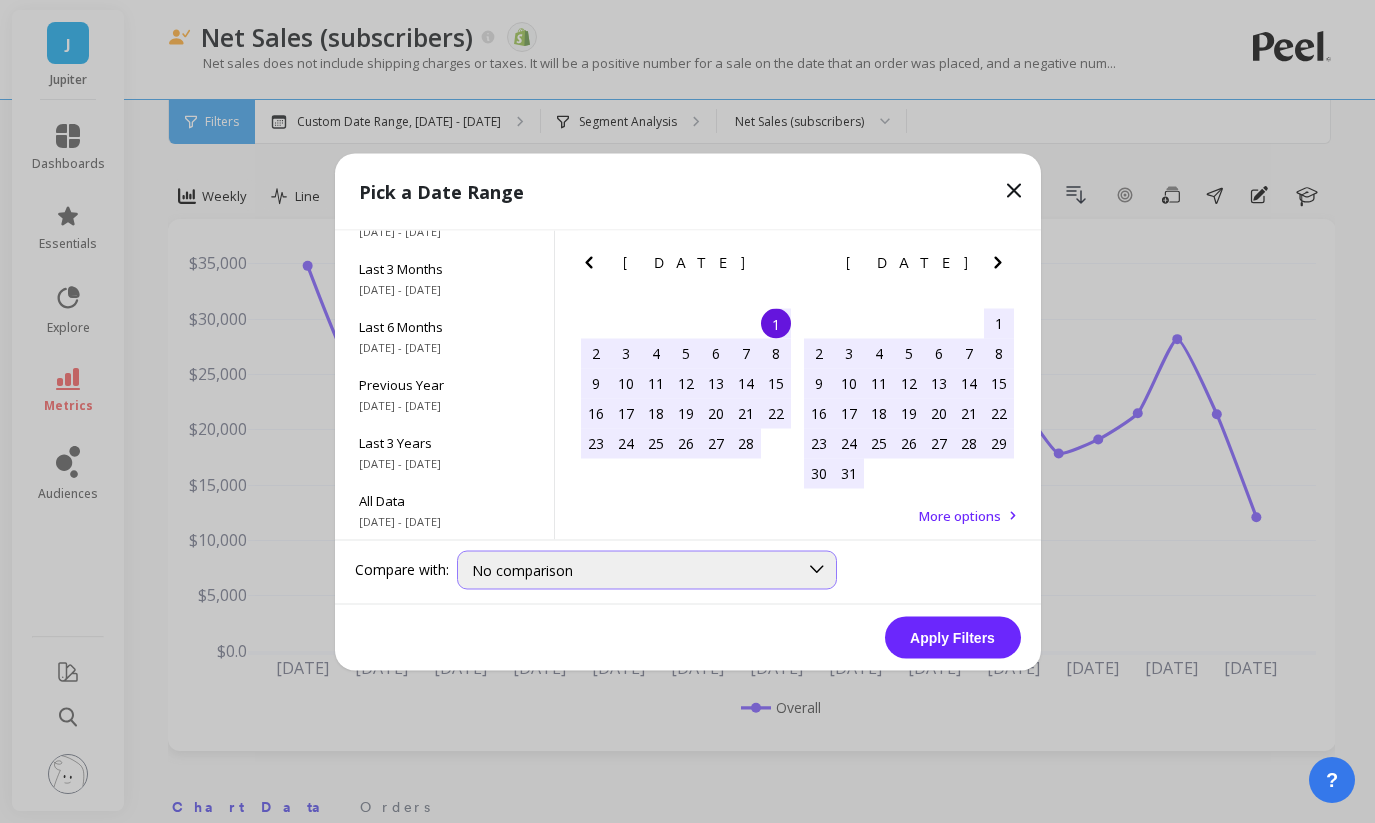 click on "No comparison" at bounding box center [647, 569] 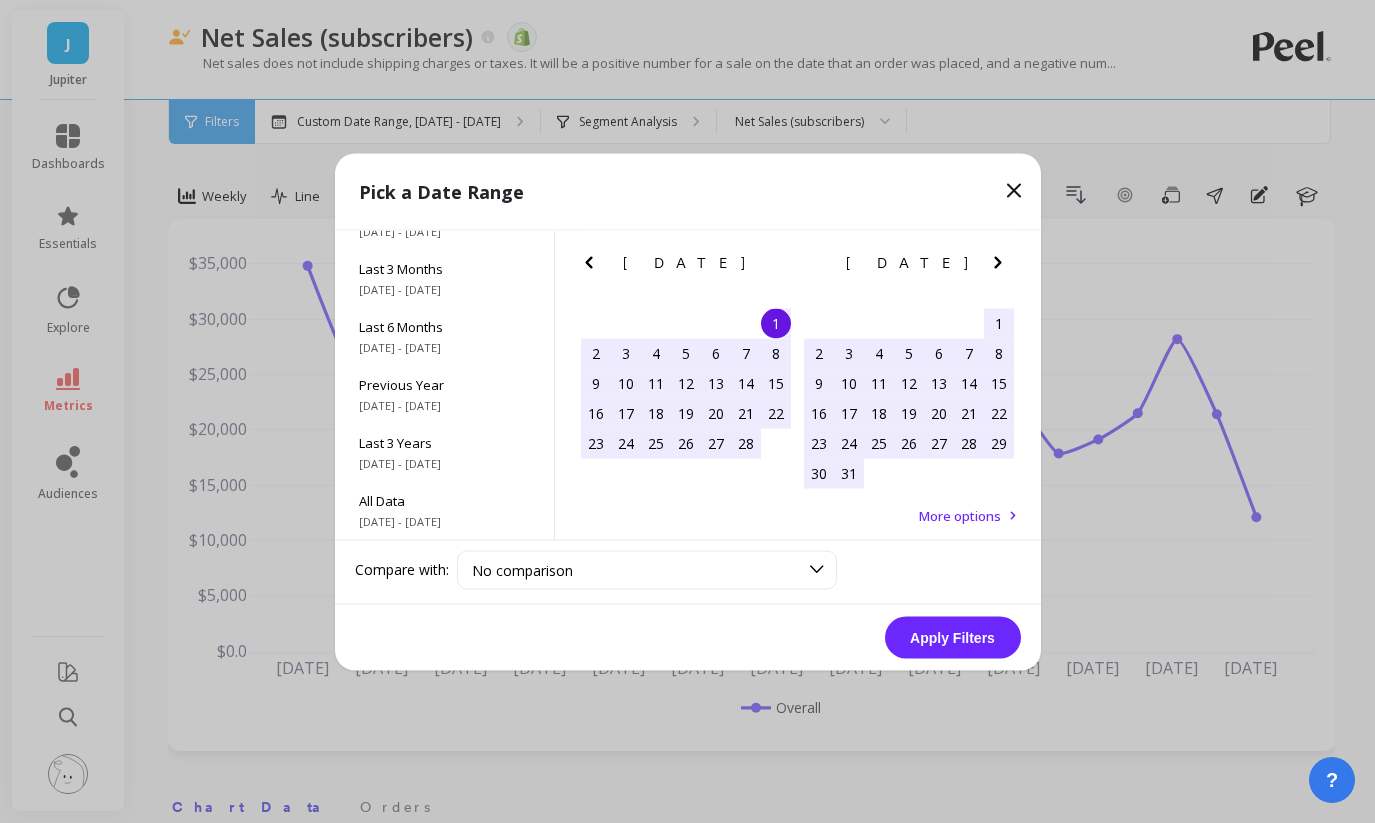 click on "Compare with: No comparison No comparison" at bounding box center [688, 571] 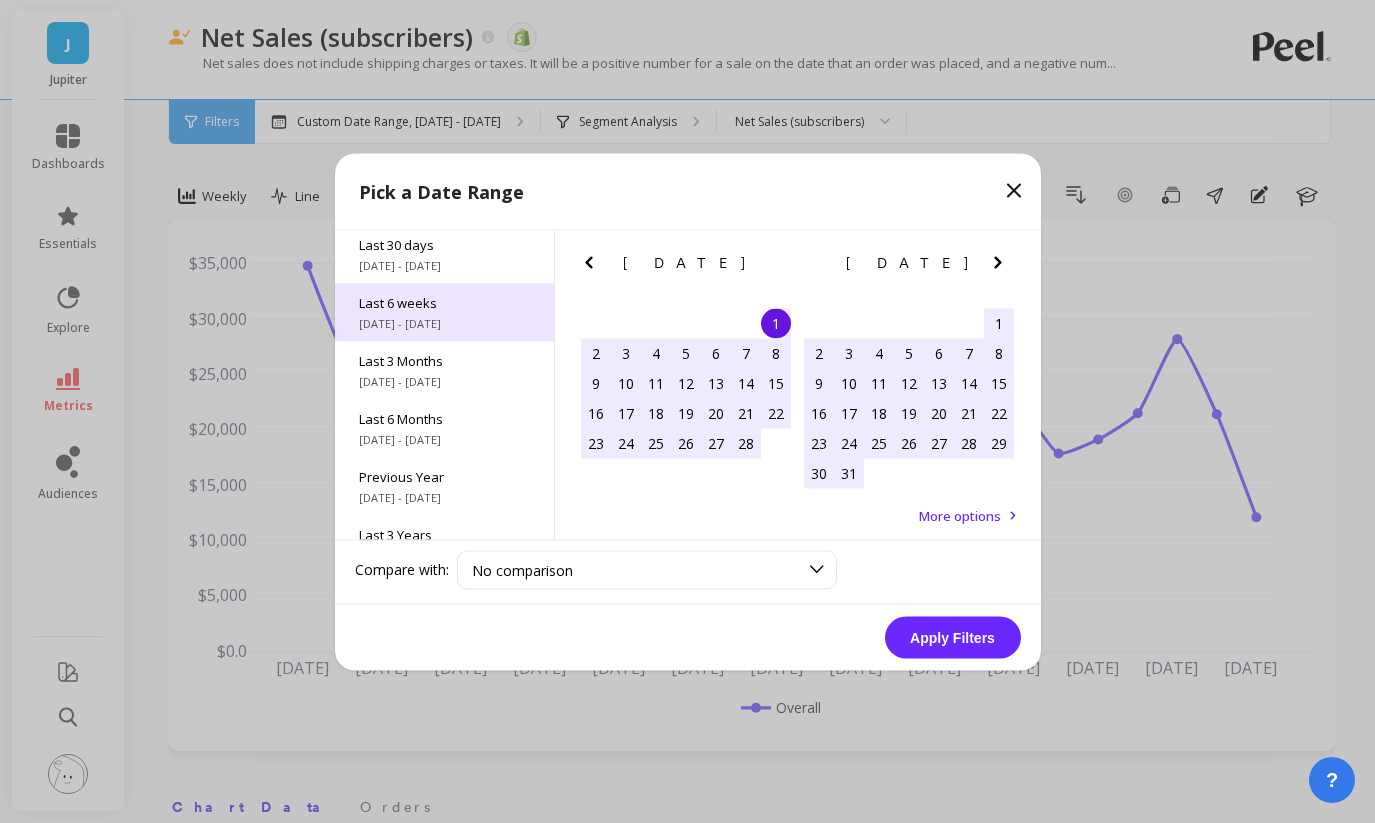 scroll, scrollTop: 180, scrollLeft: 0, axis: vertical 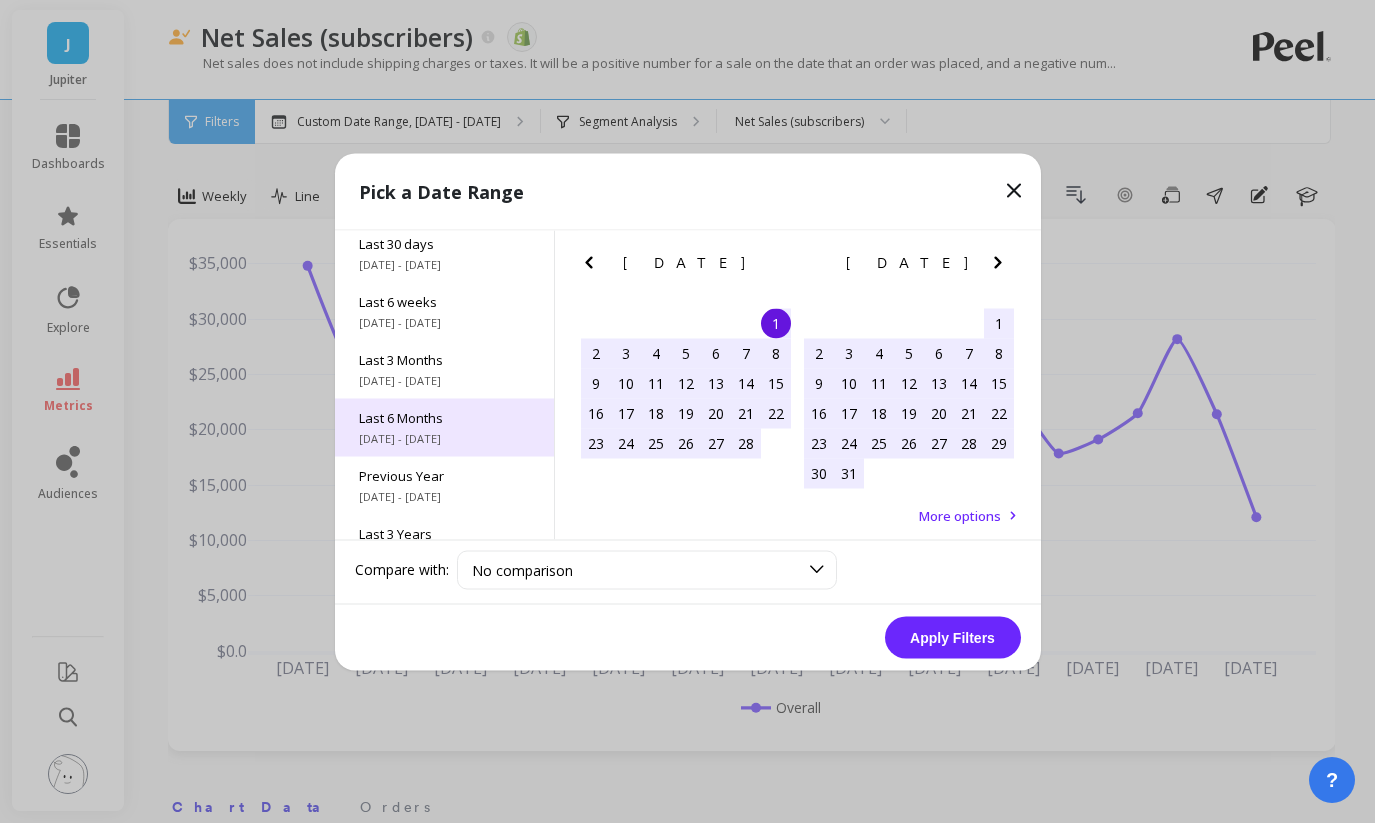 click on "[DATE] - [DATE]" at bounding box center (444, 438) 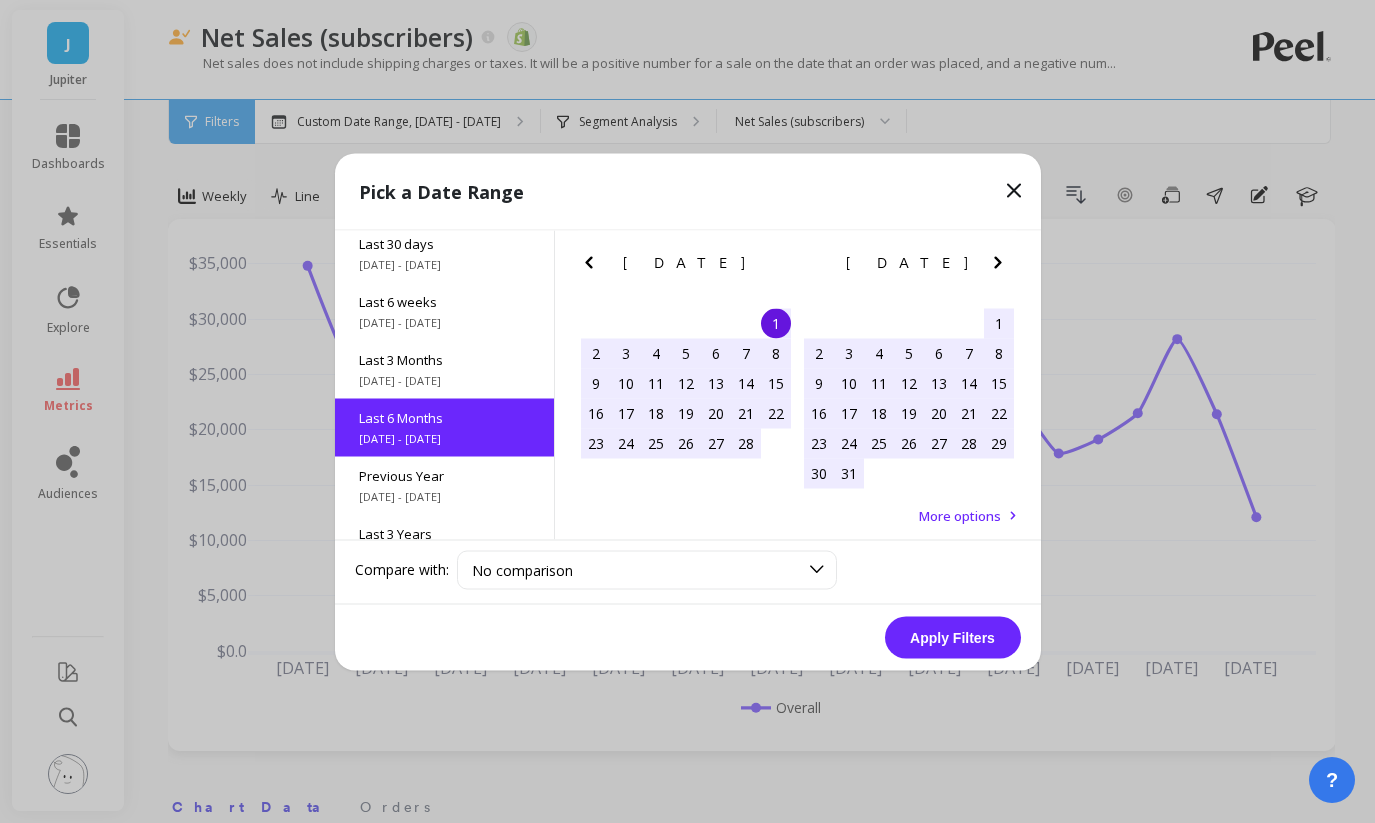 scroll, scrollTop: 222, scrollLeft: 0, axis: vertical 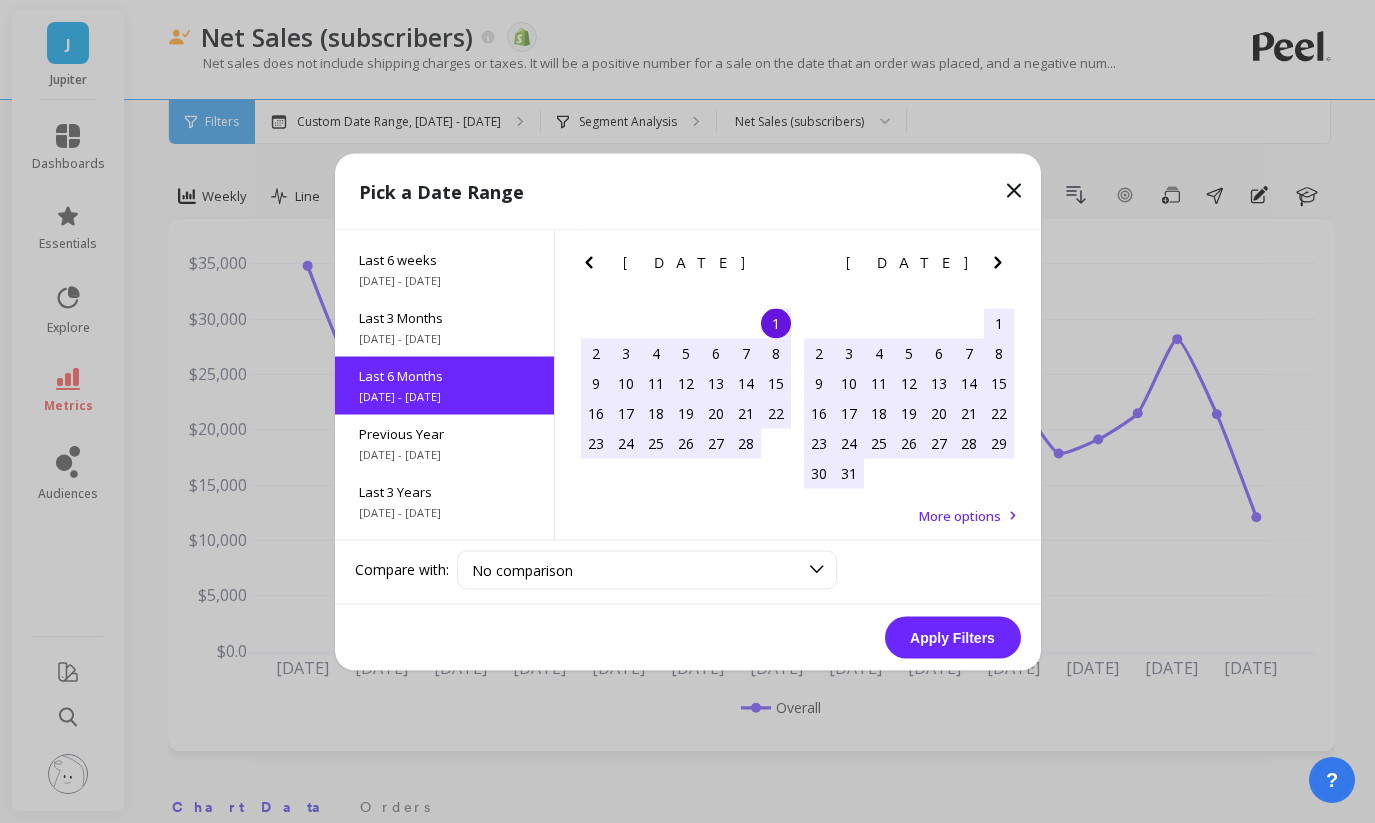click 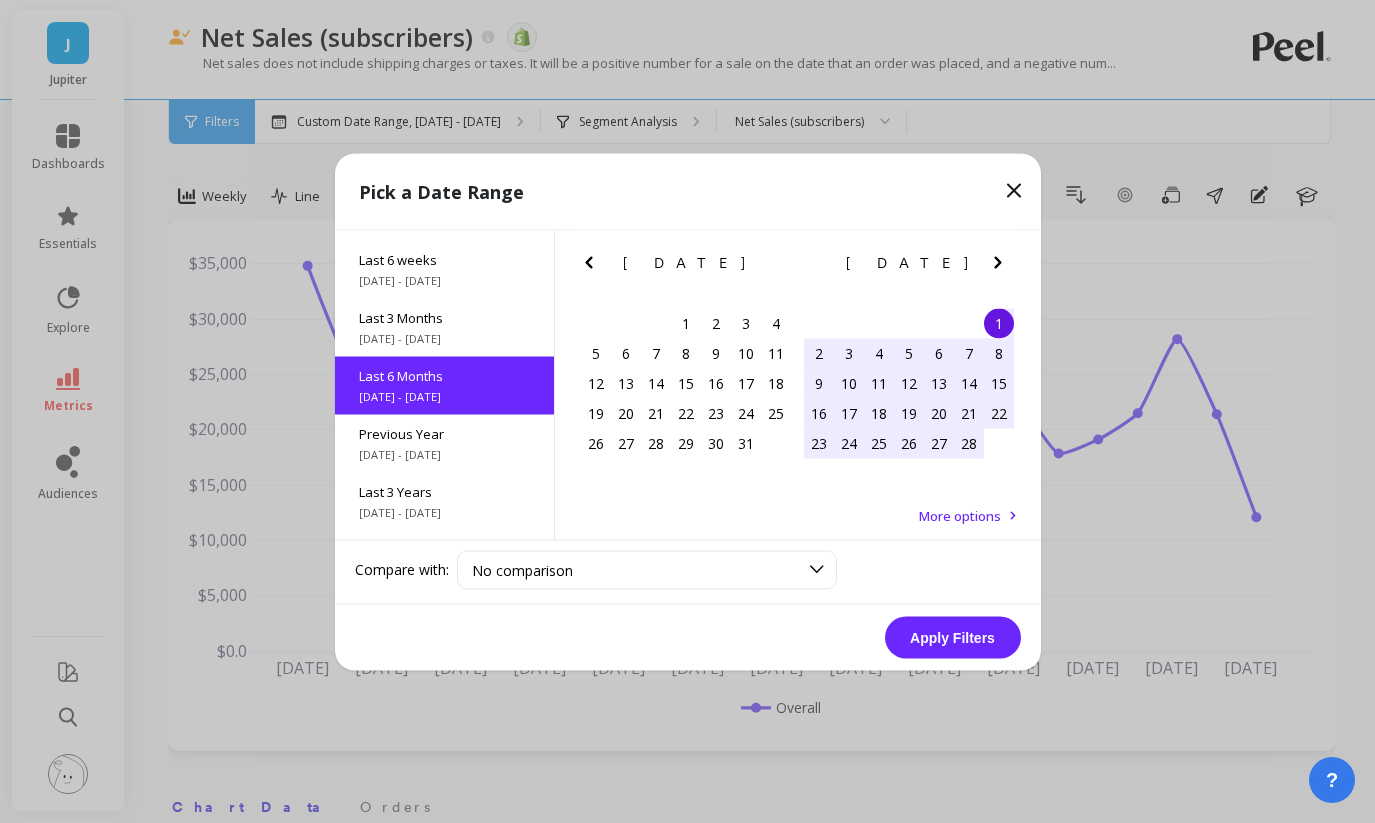 click 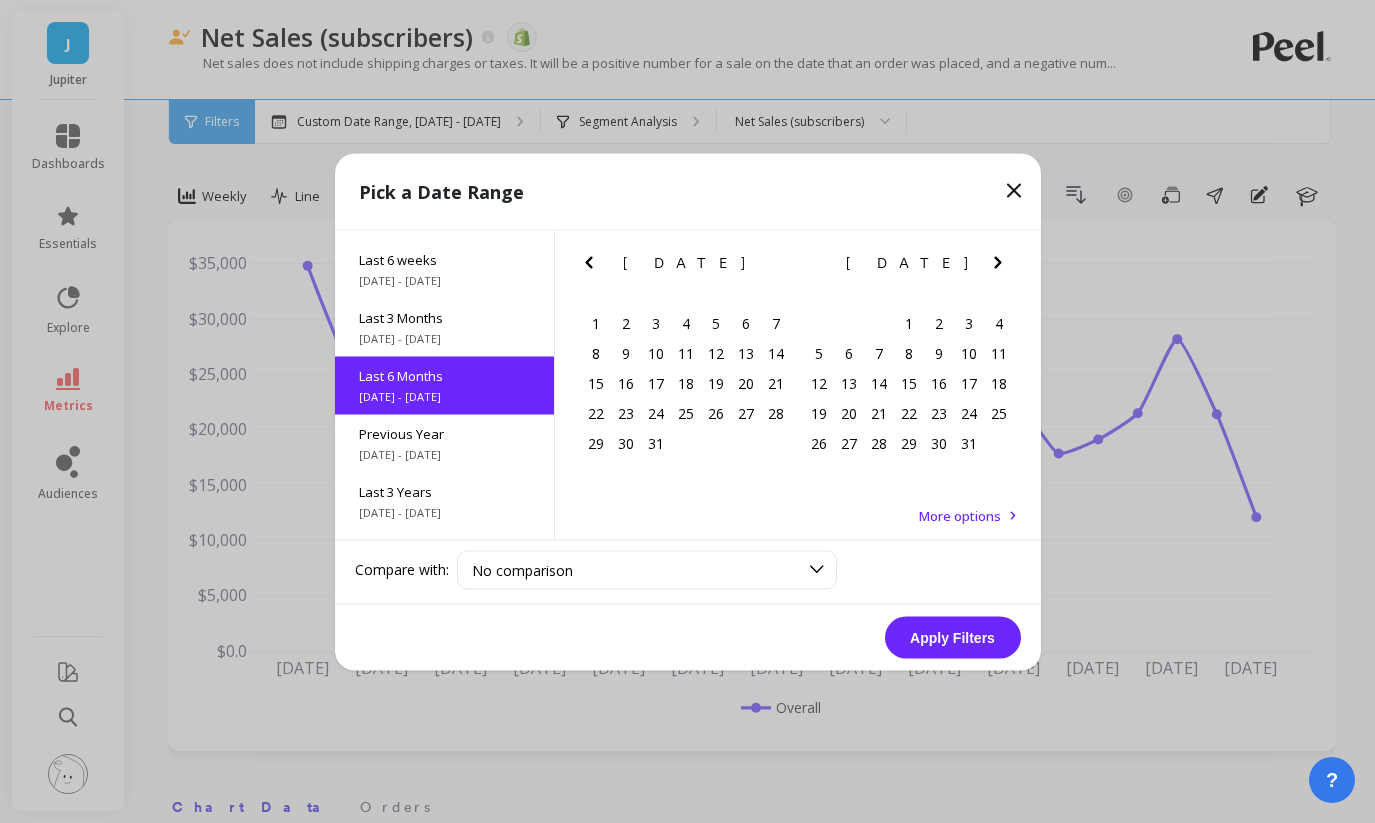 click 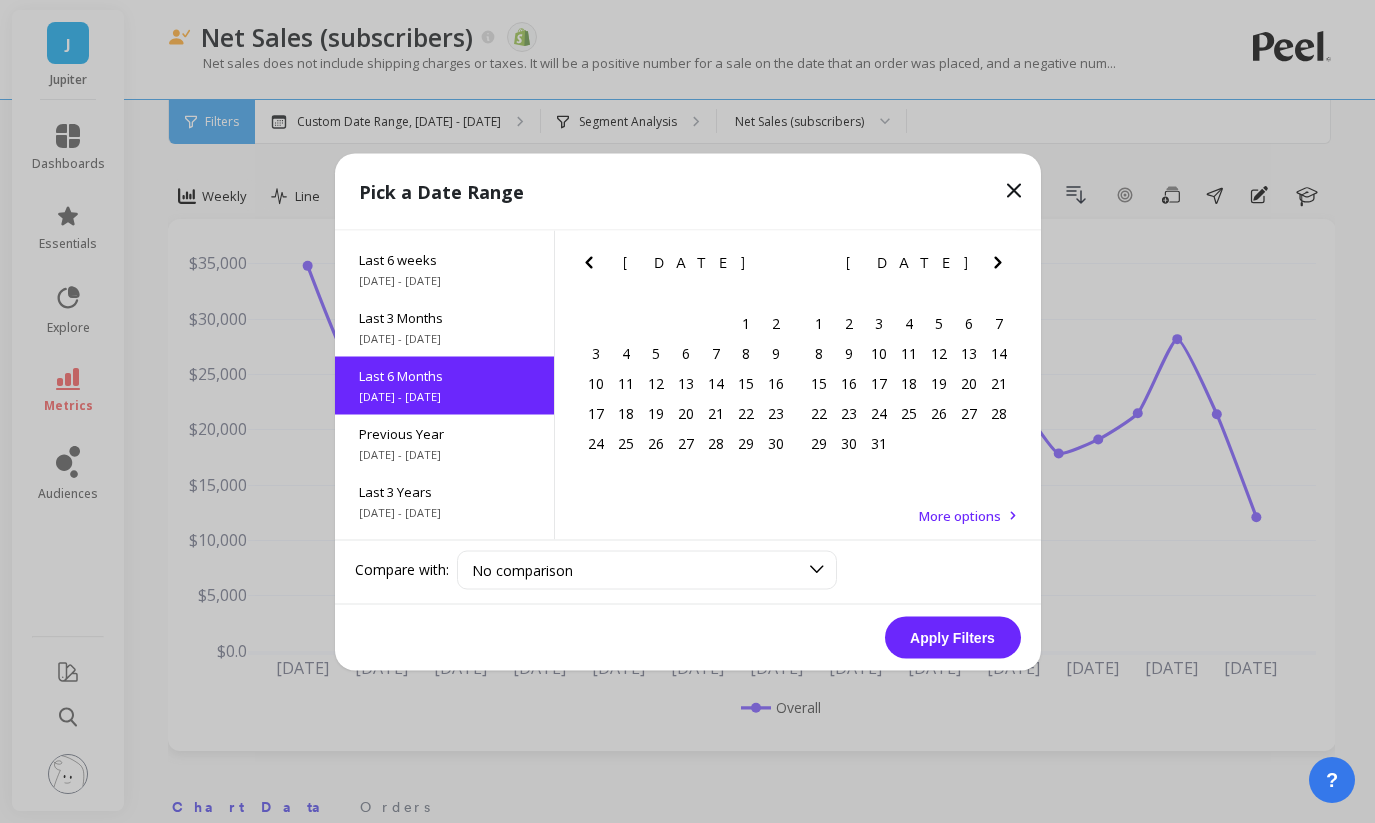 click 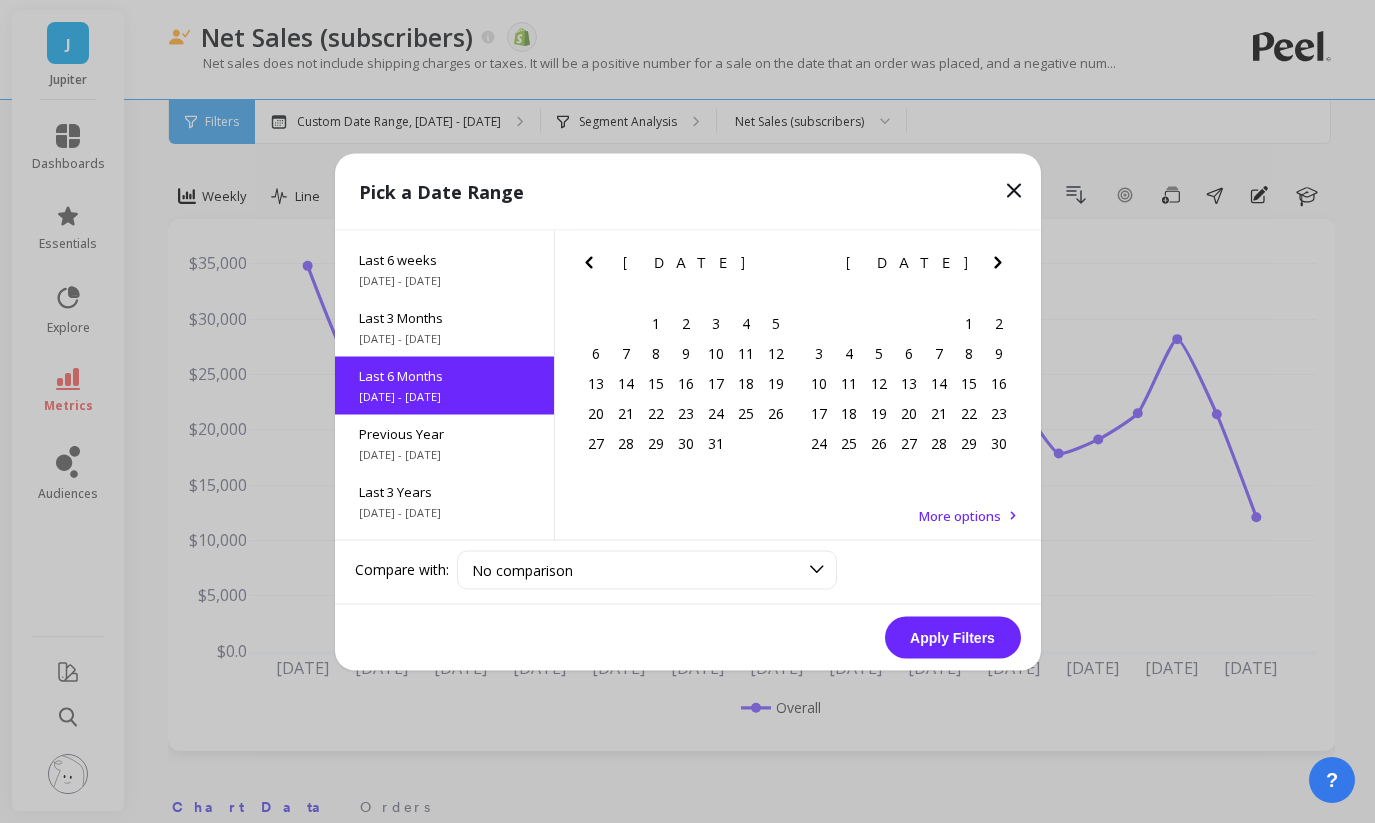 click 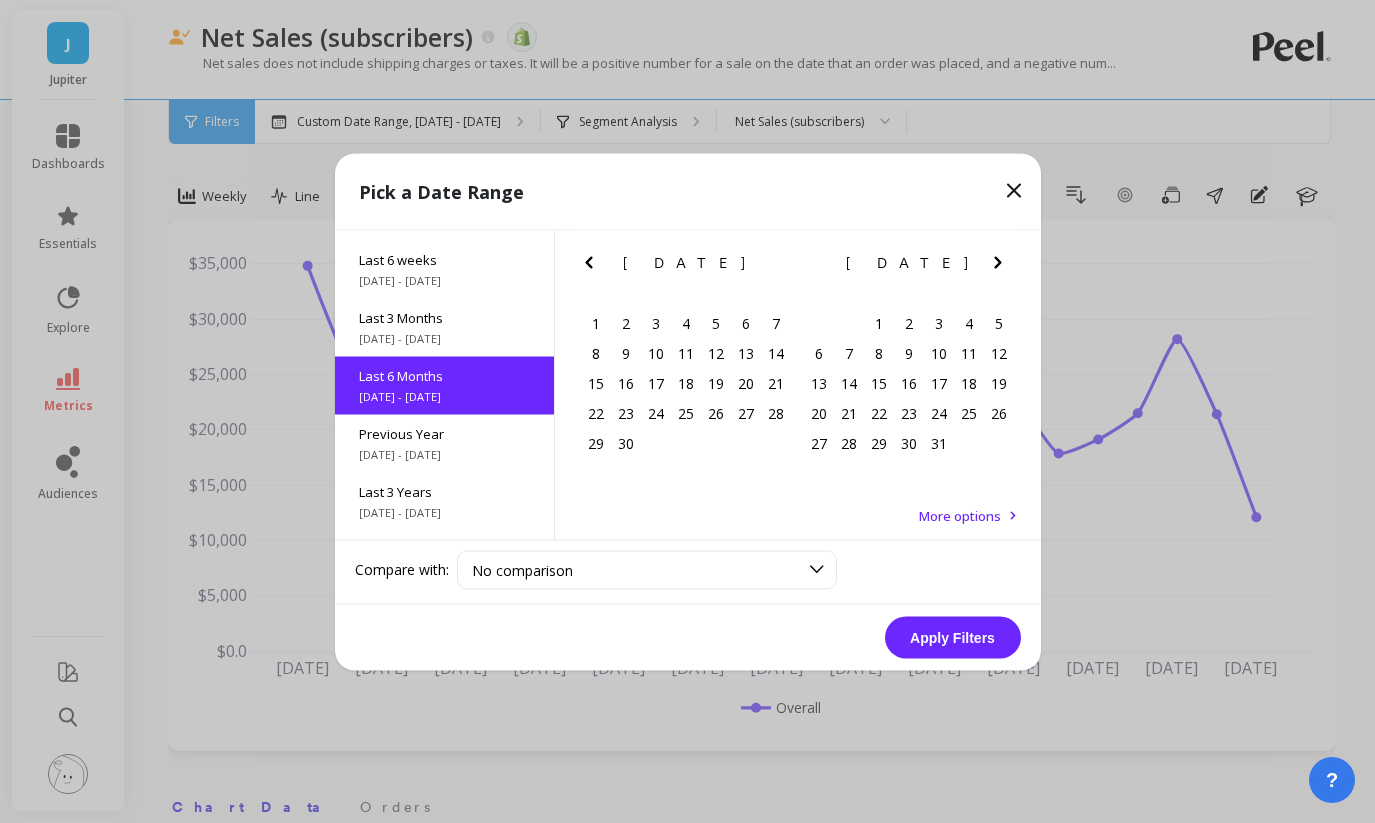 click 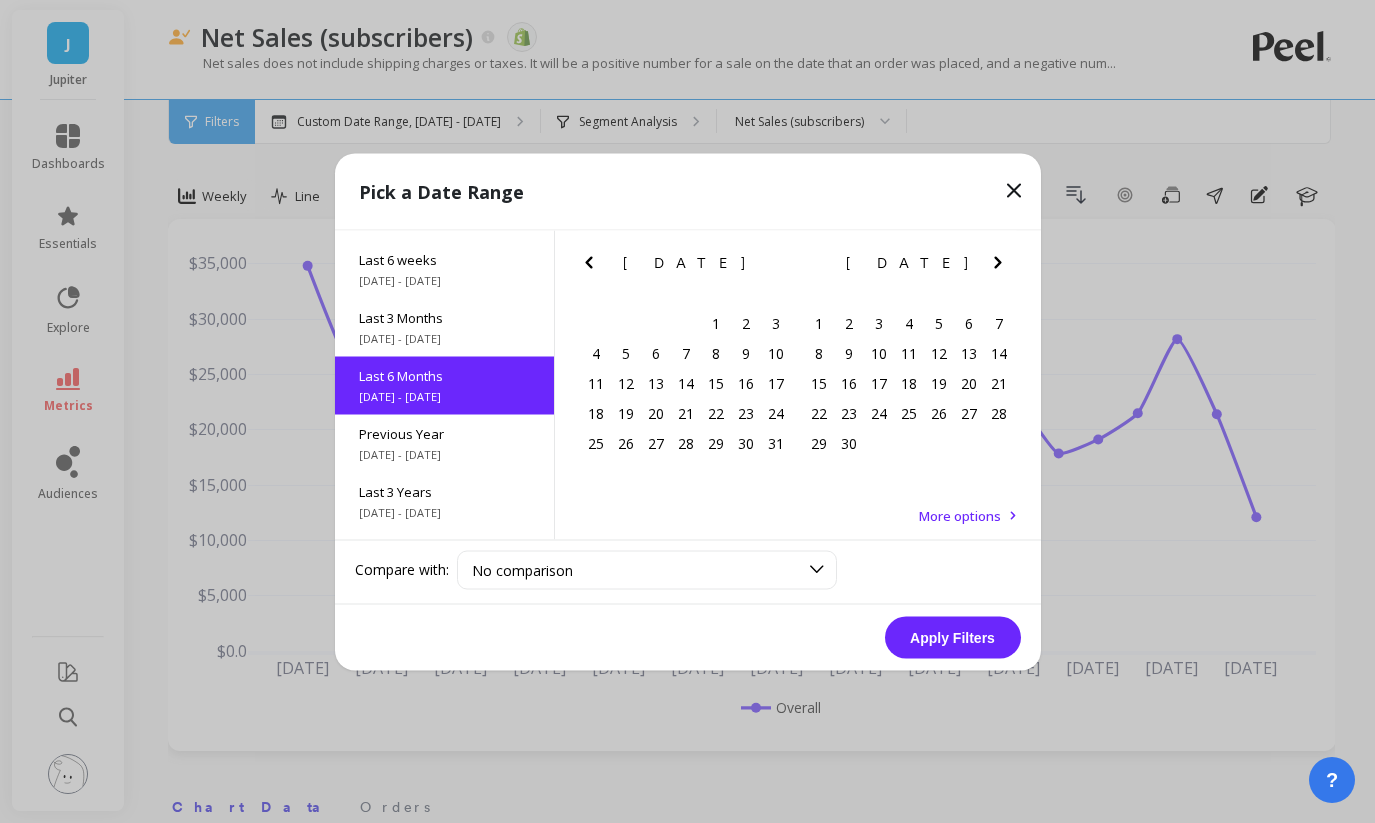 click 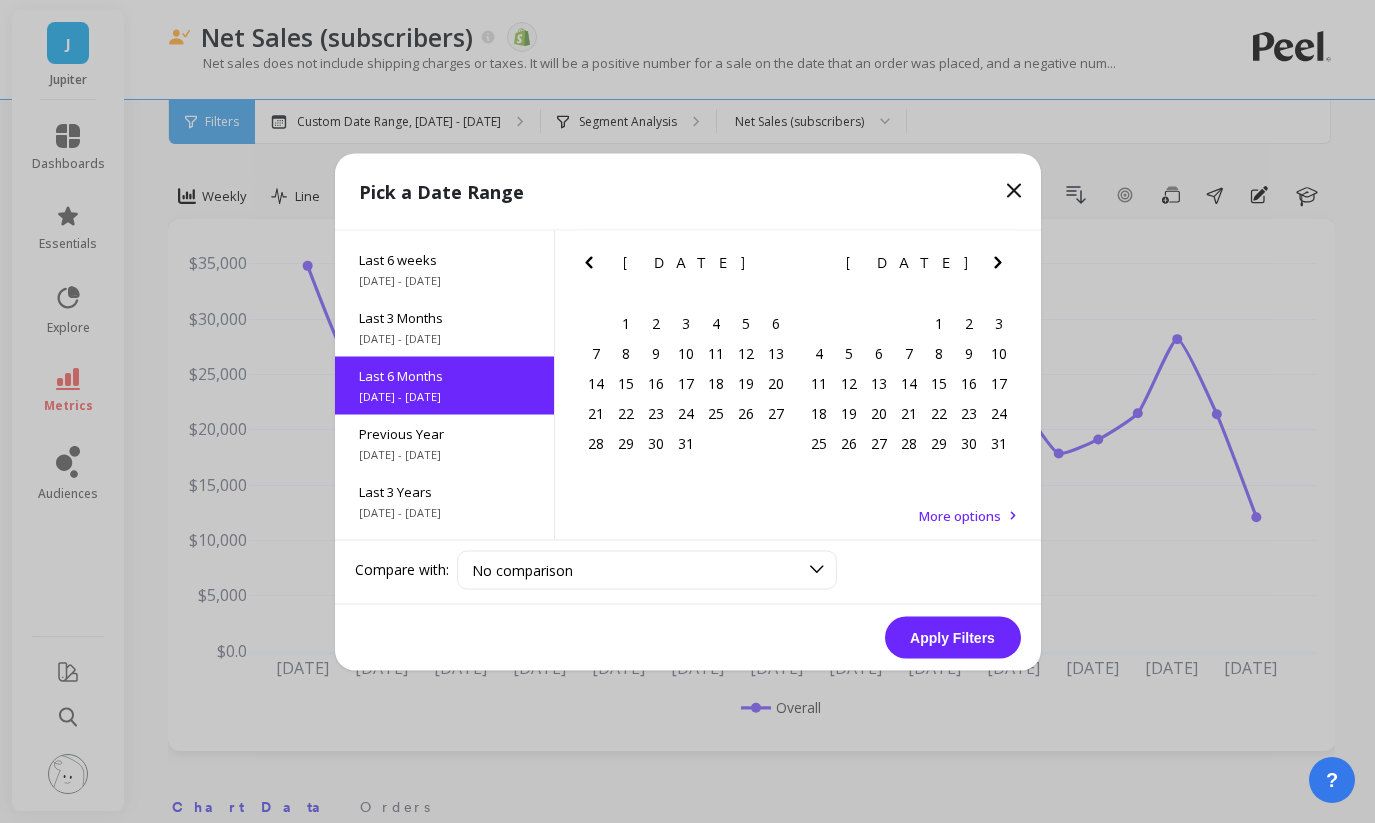 click 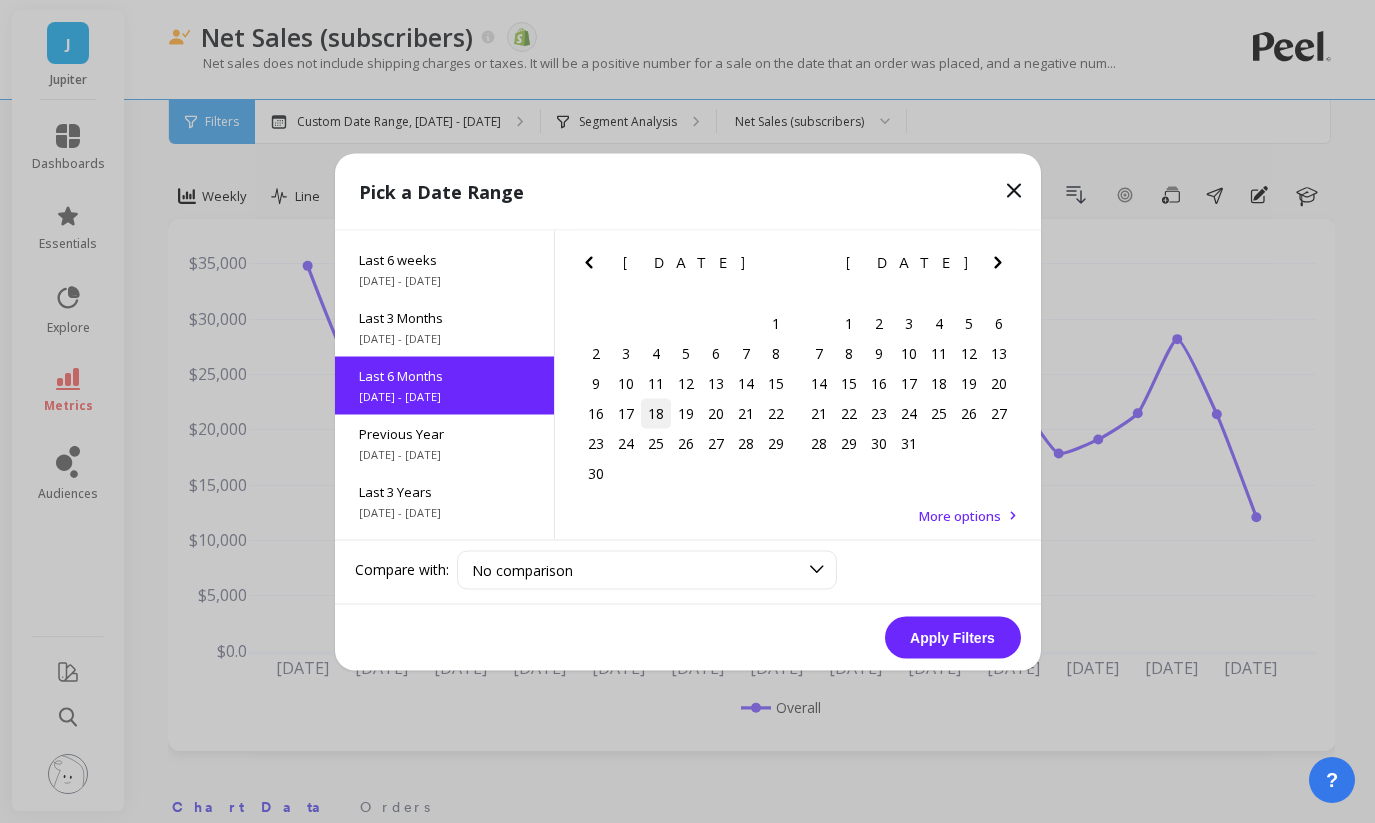 click on "18" at bounding box center [656, 413] 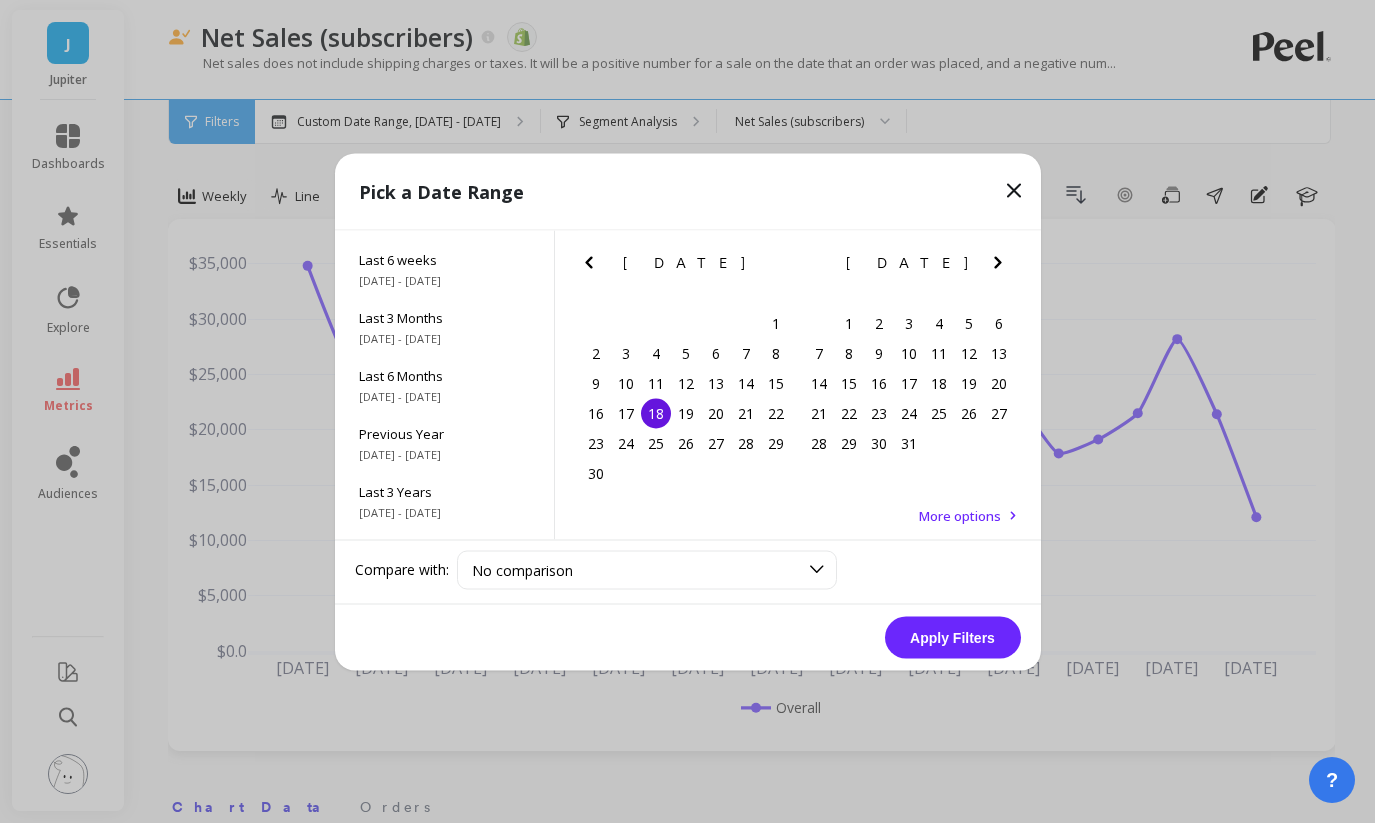 click 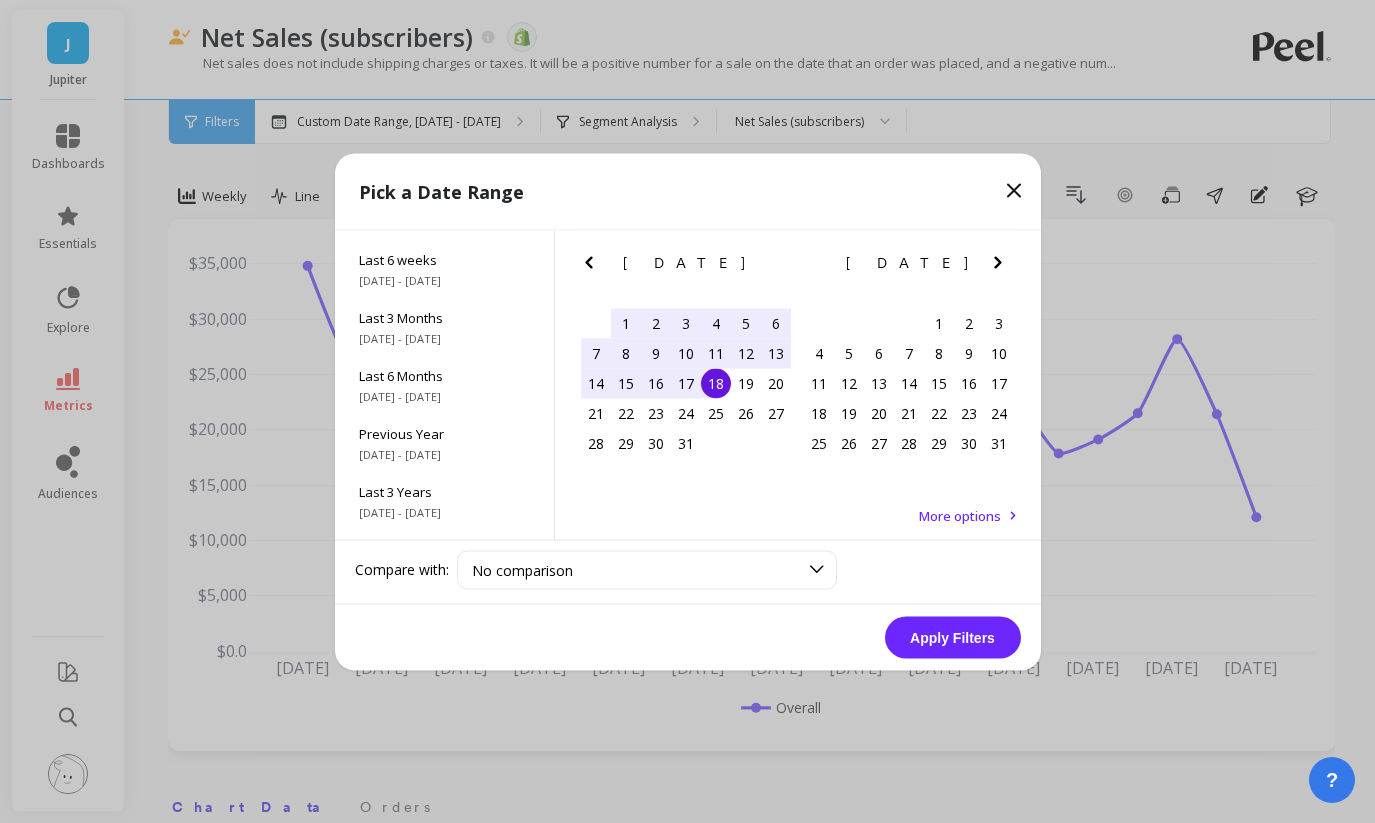 click 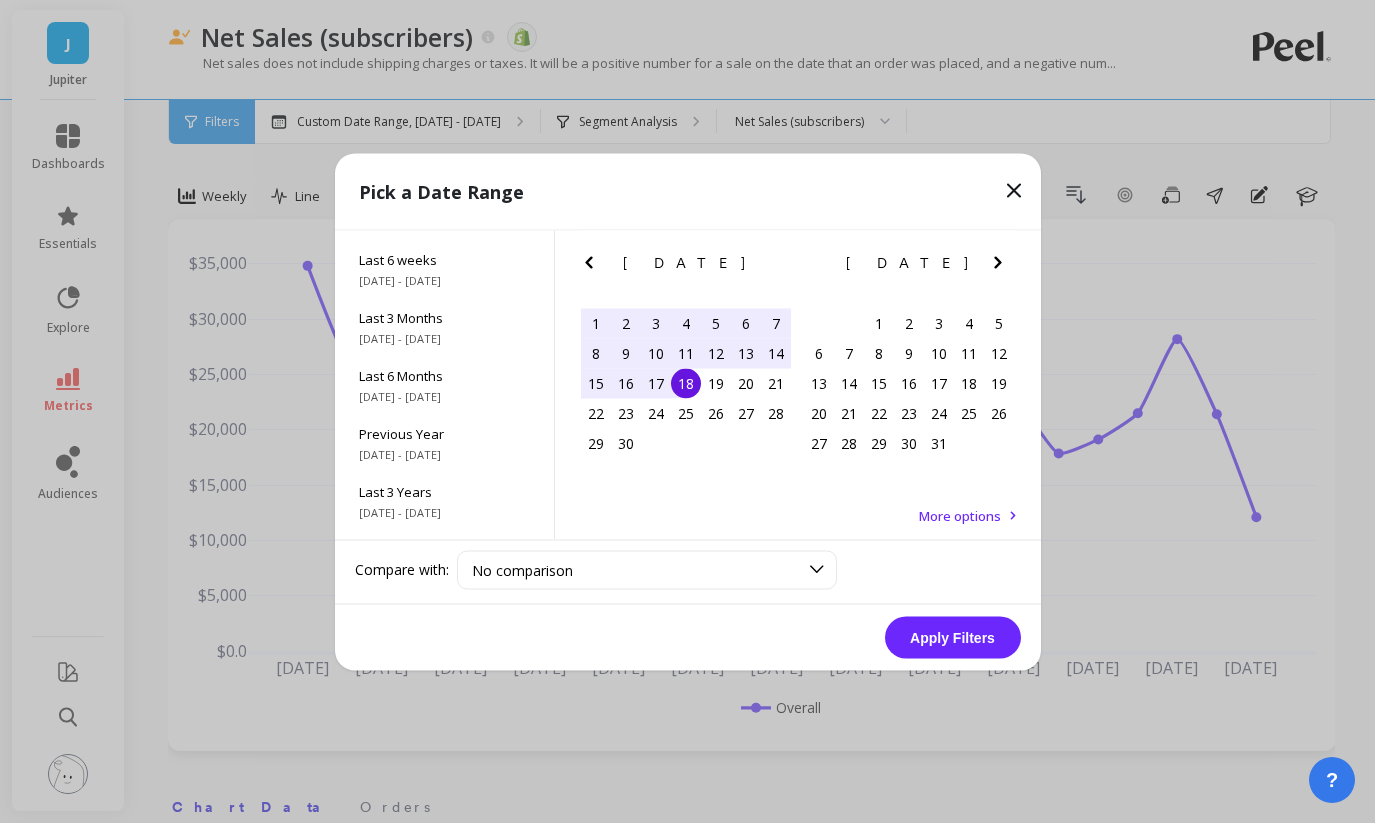 click 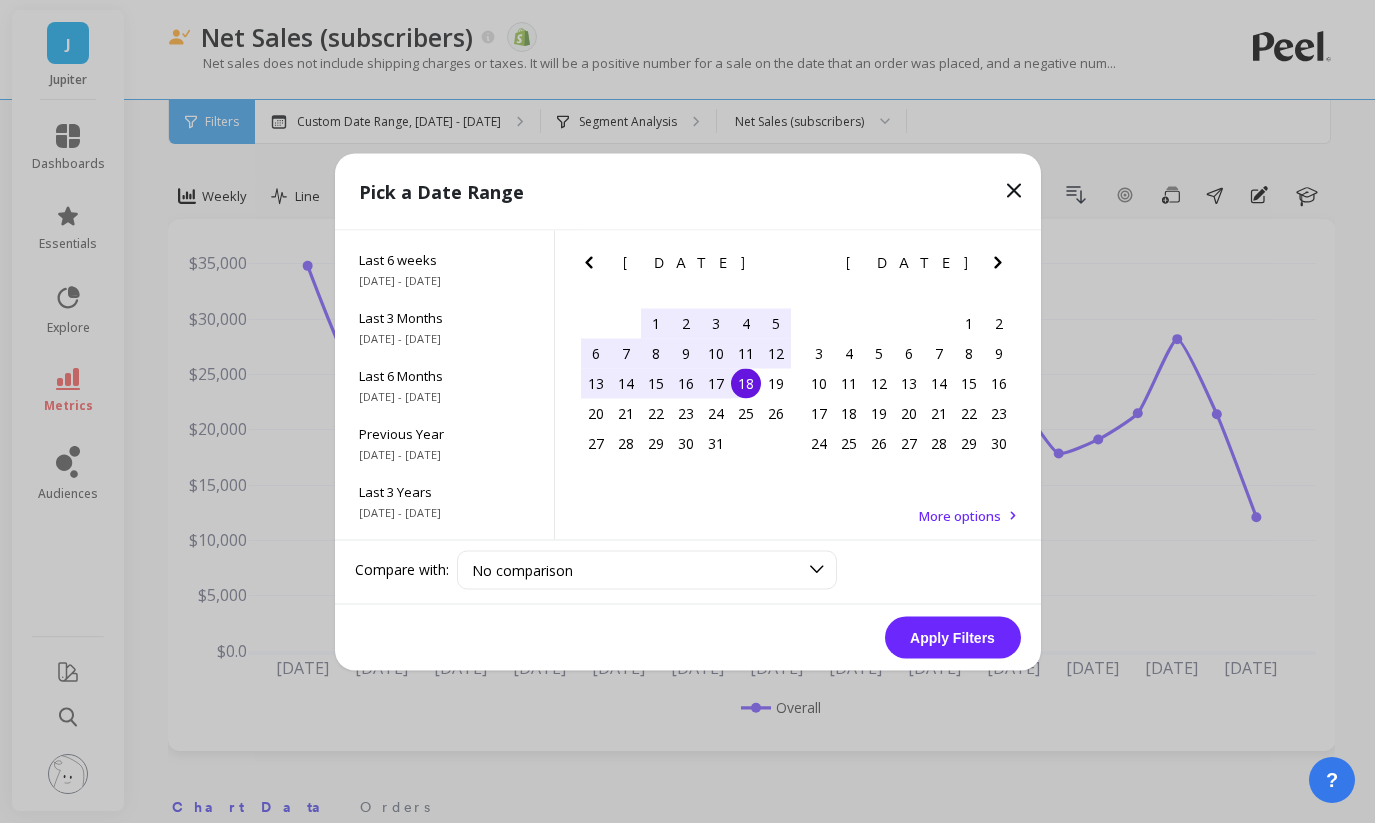 click 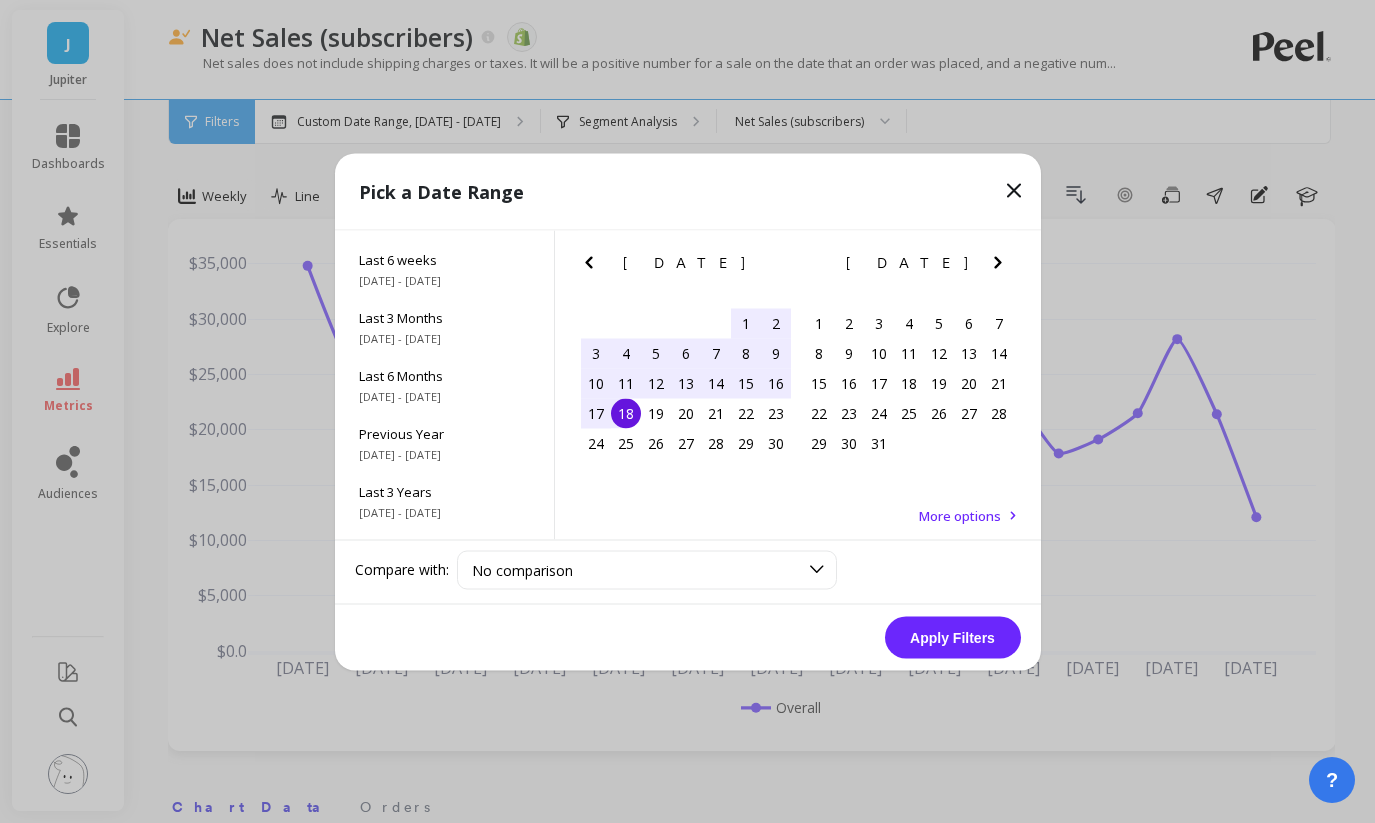 click 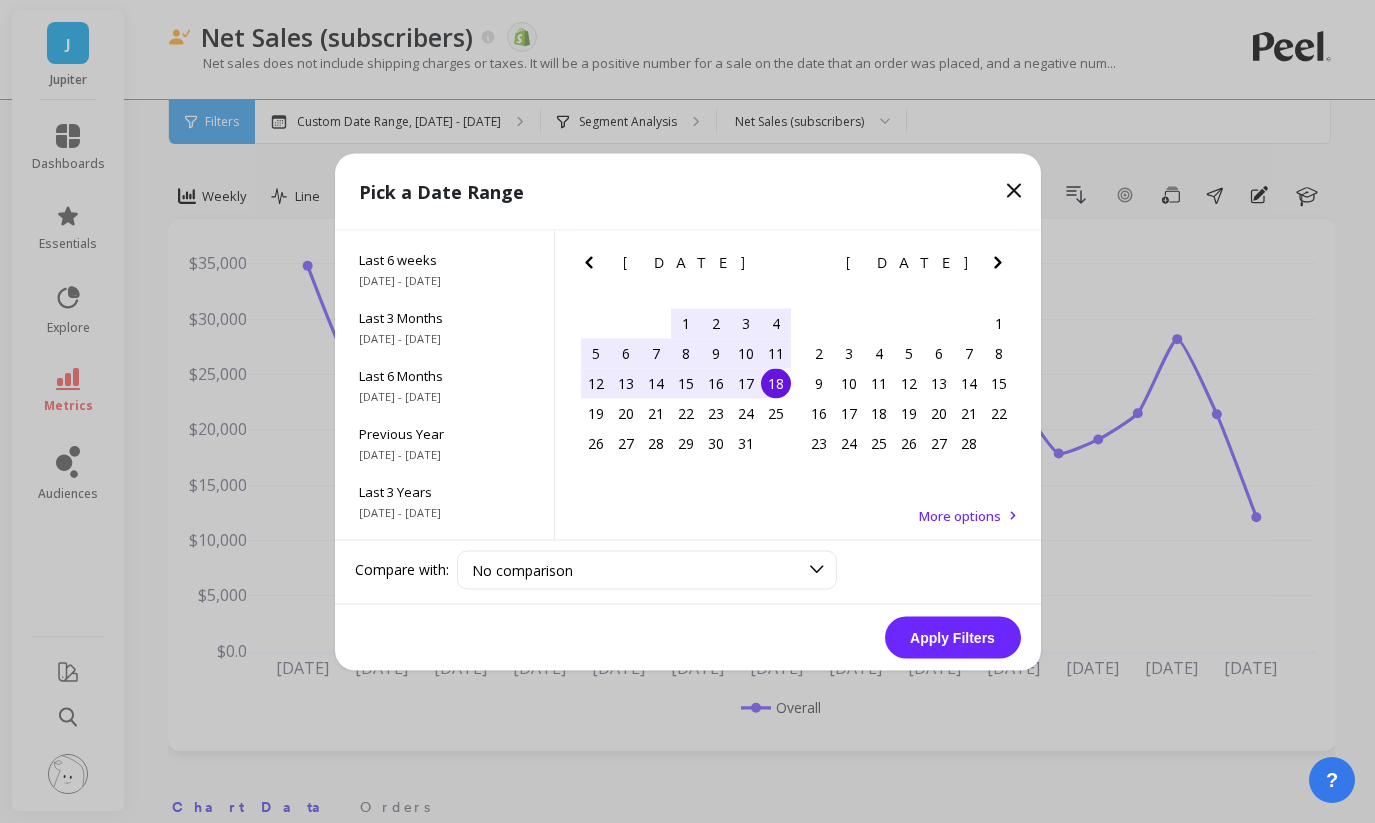 click 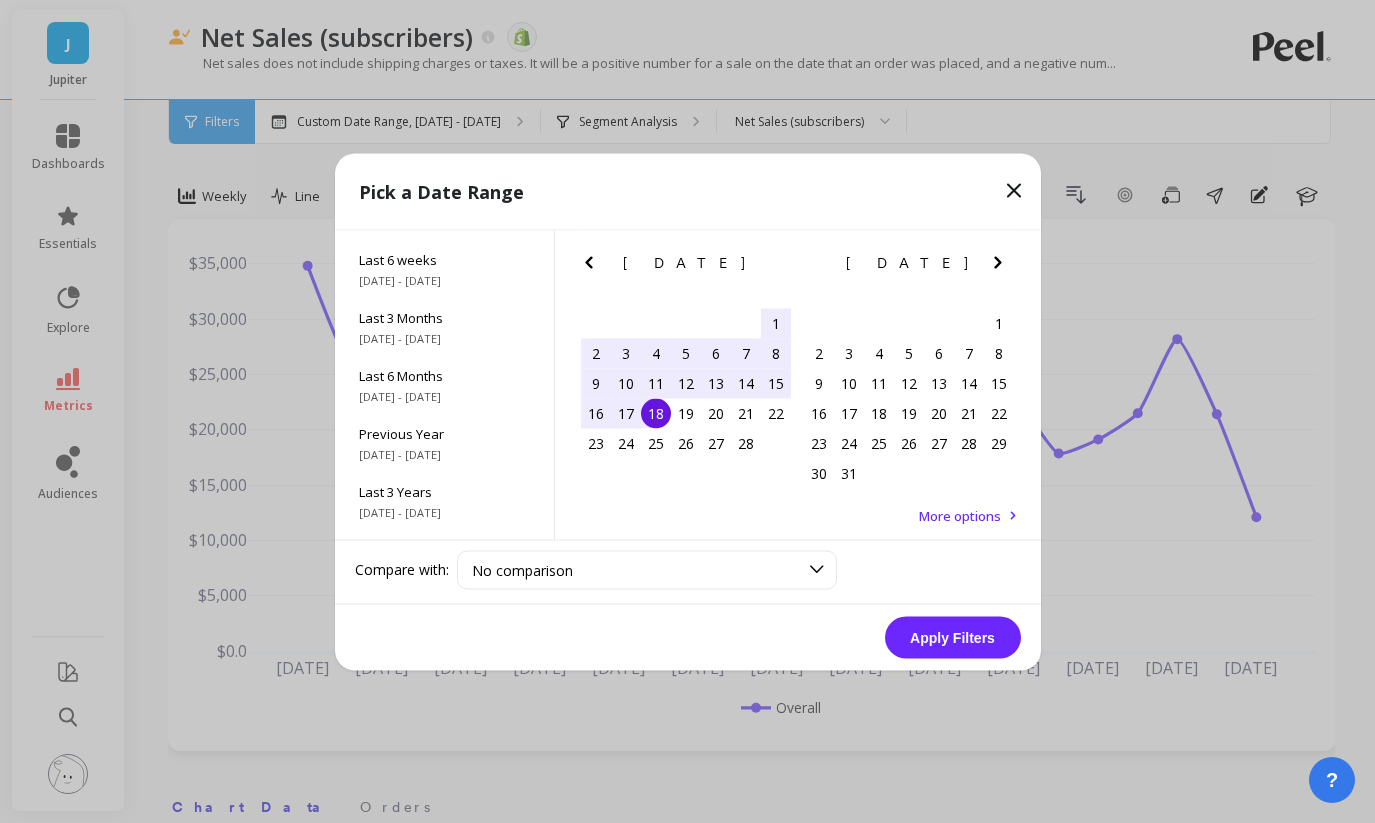 click 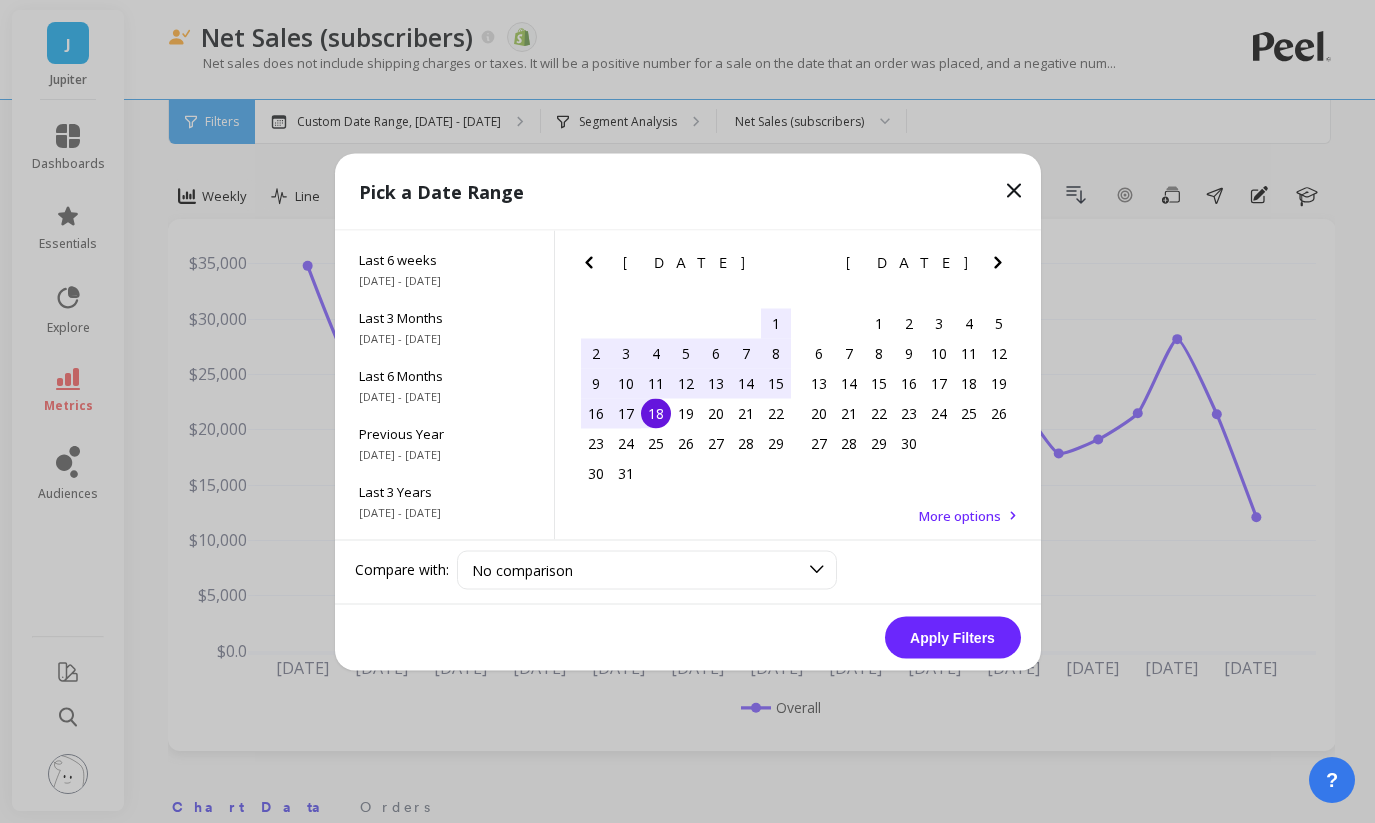 click 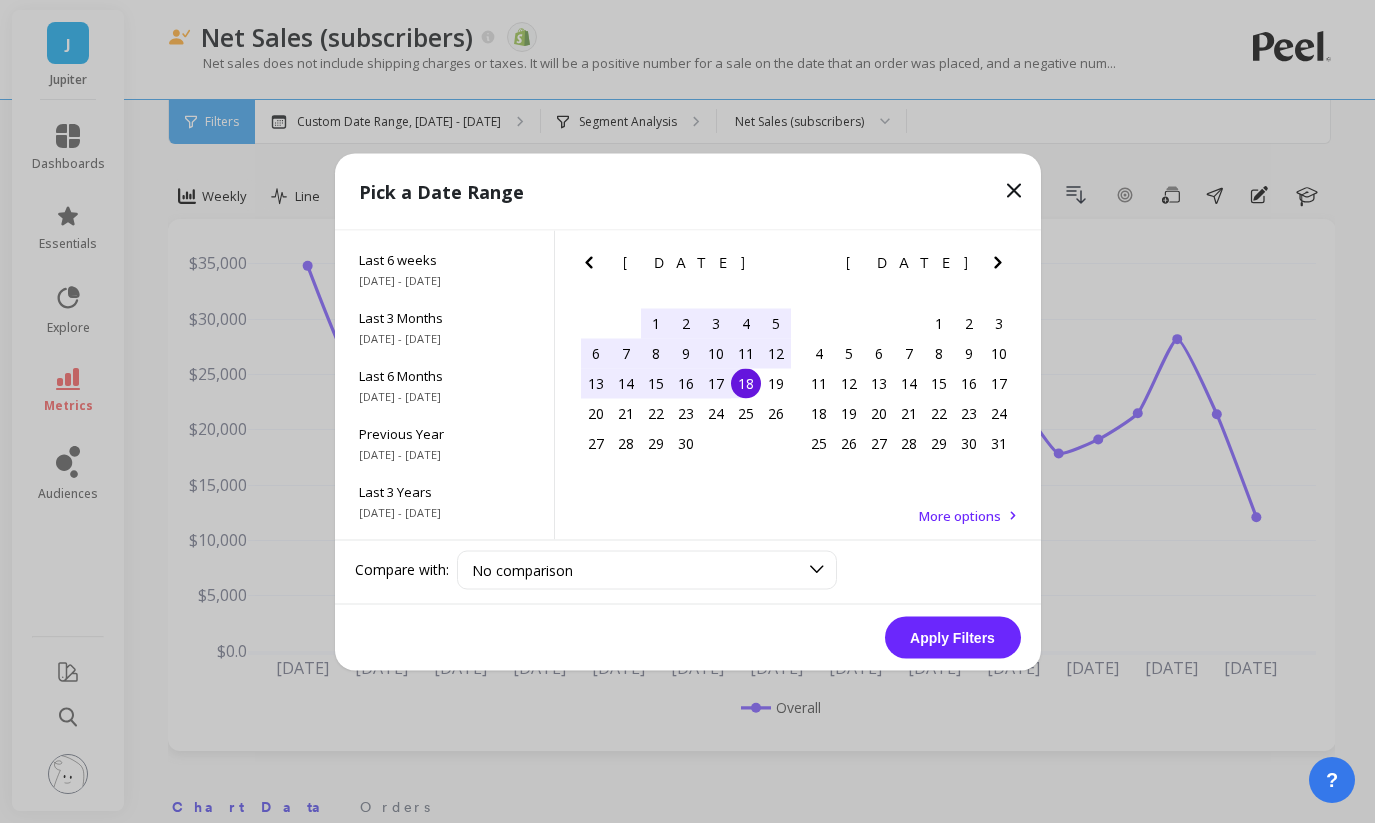 click 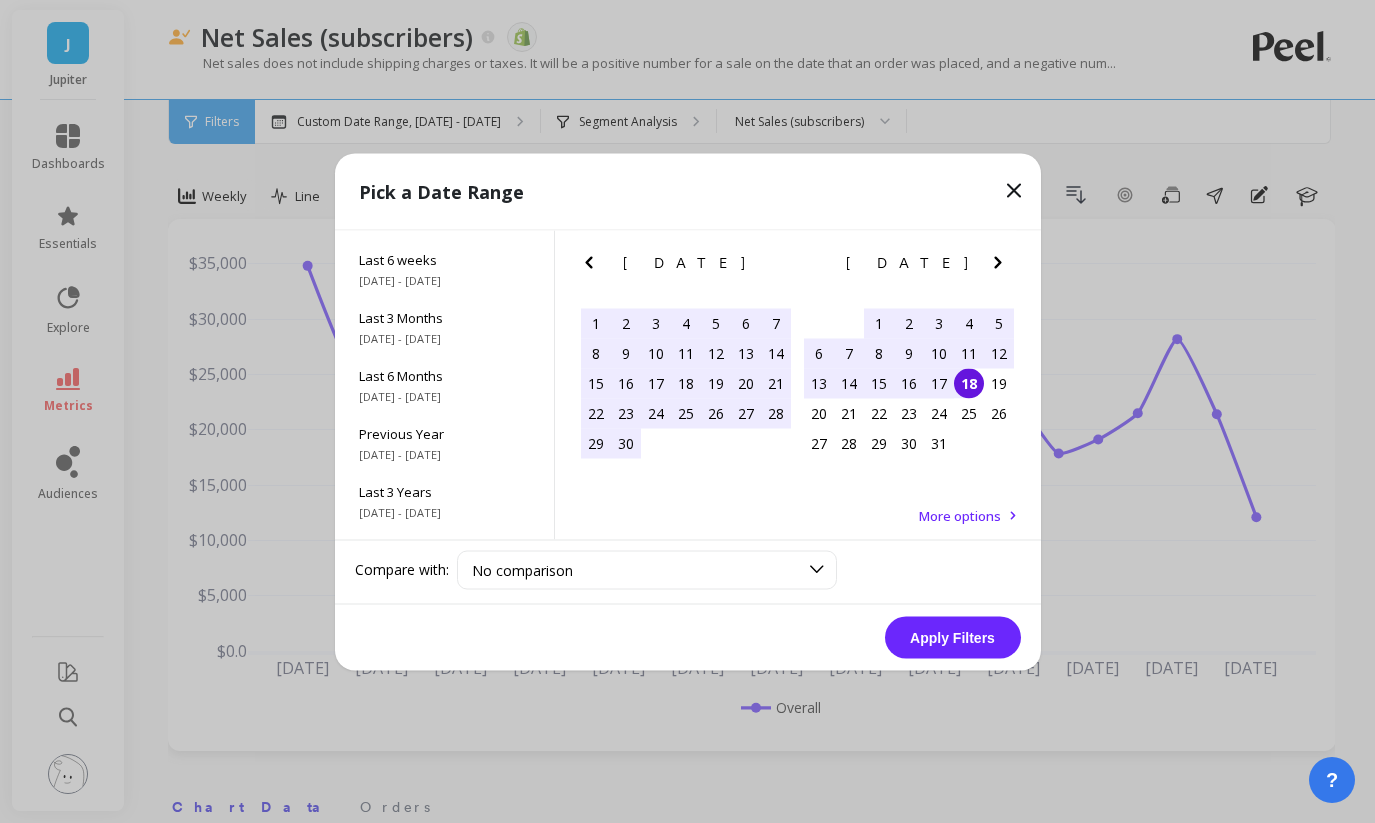 click on "18" at bounding box center (969, 383) 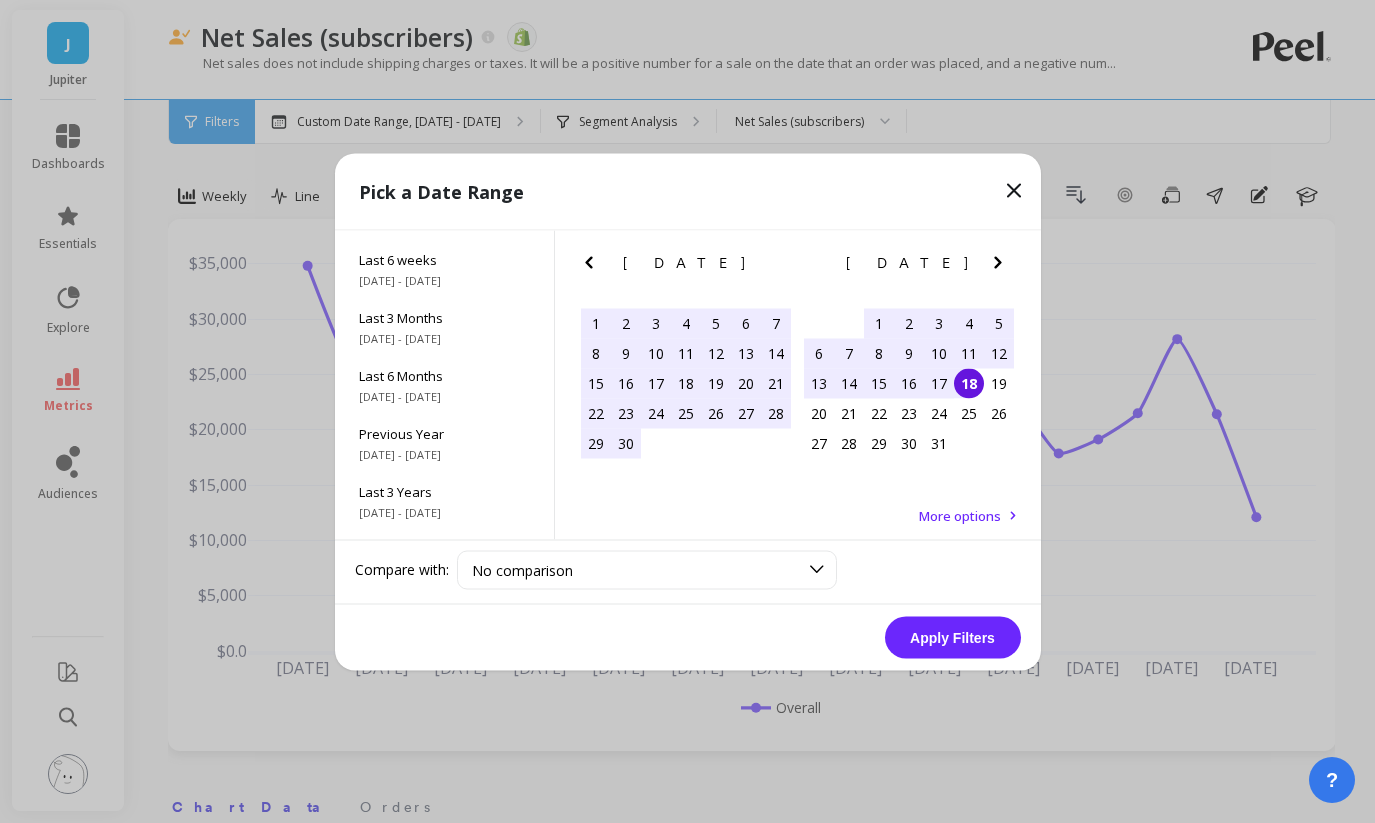 click 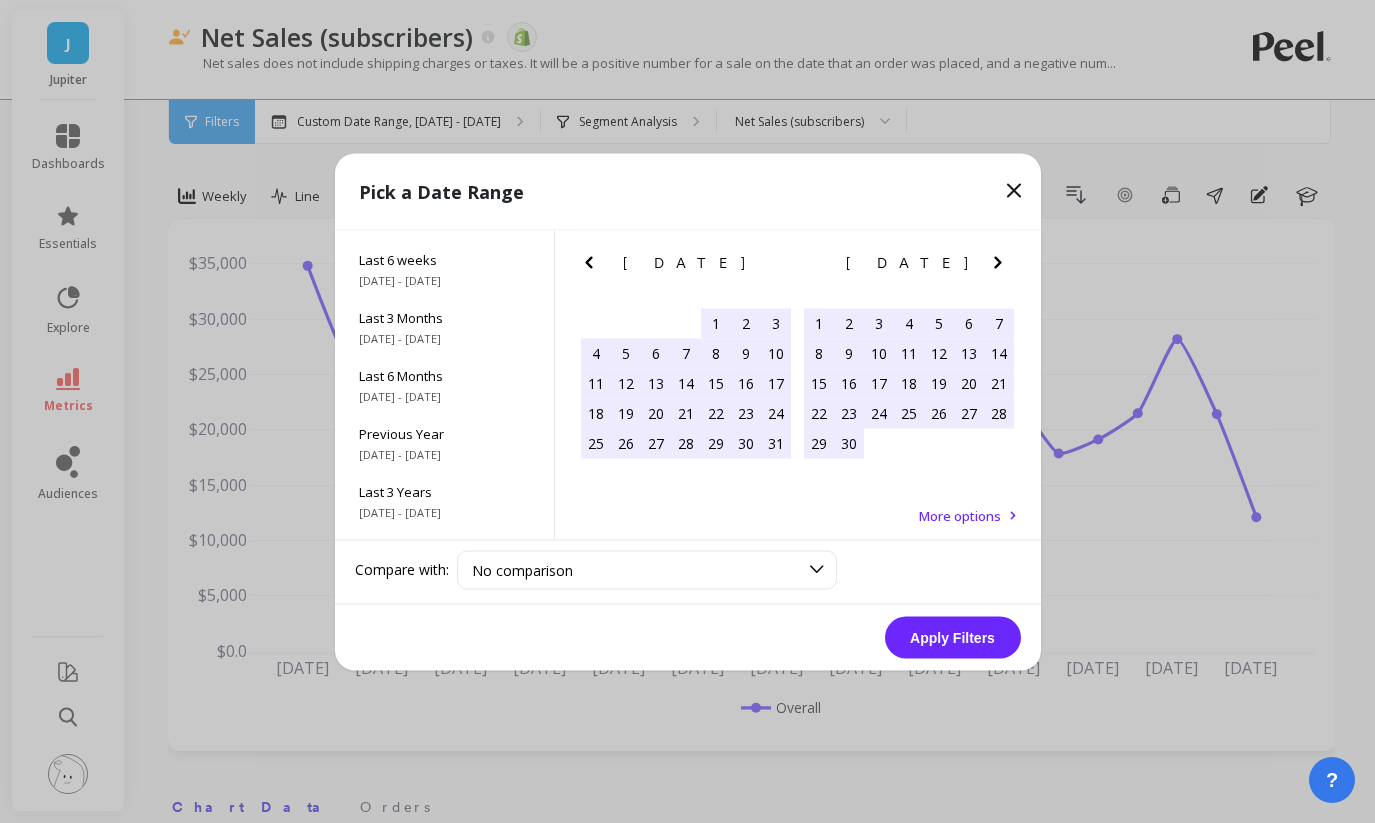 click 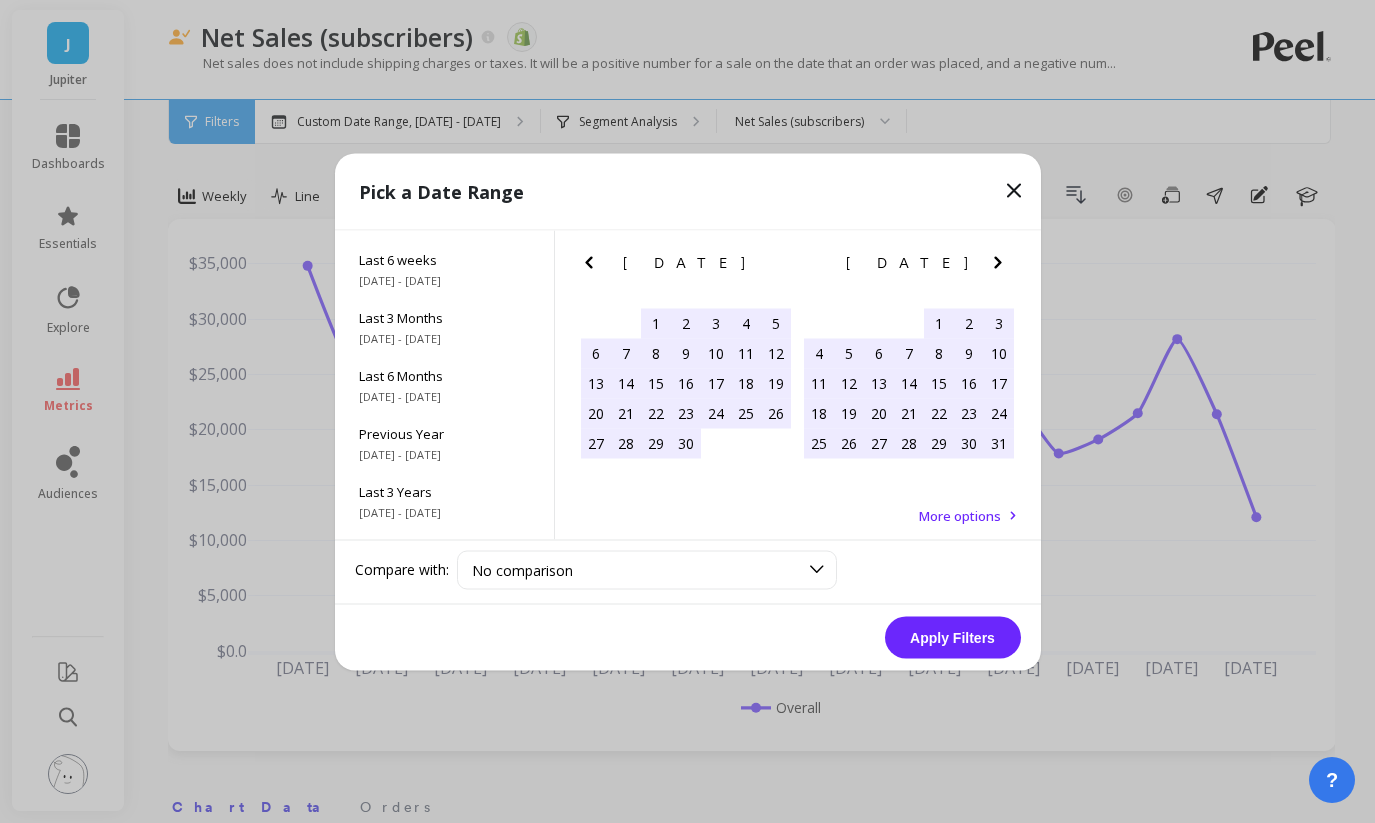 click 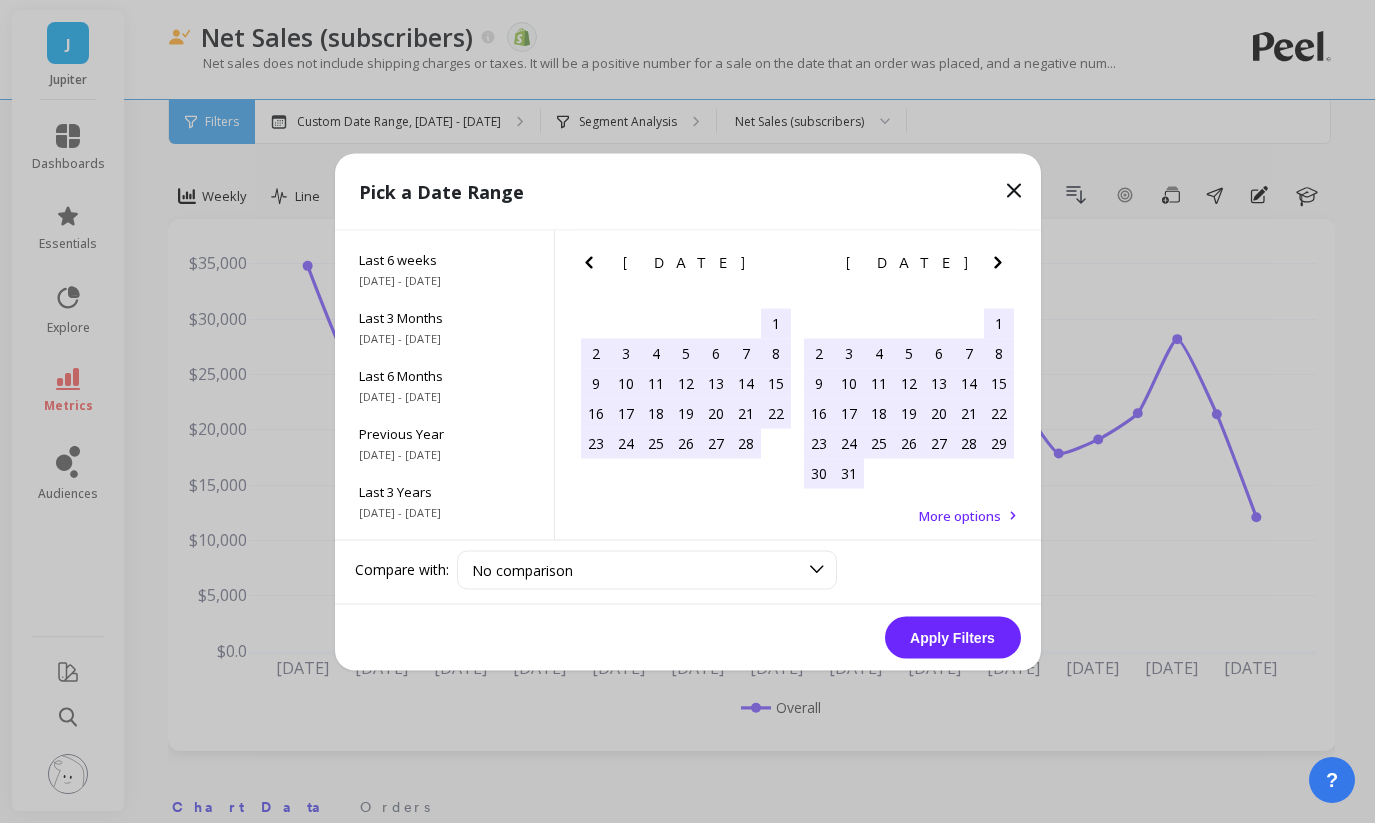 click 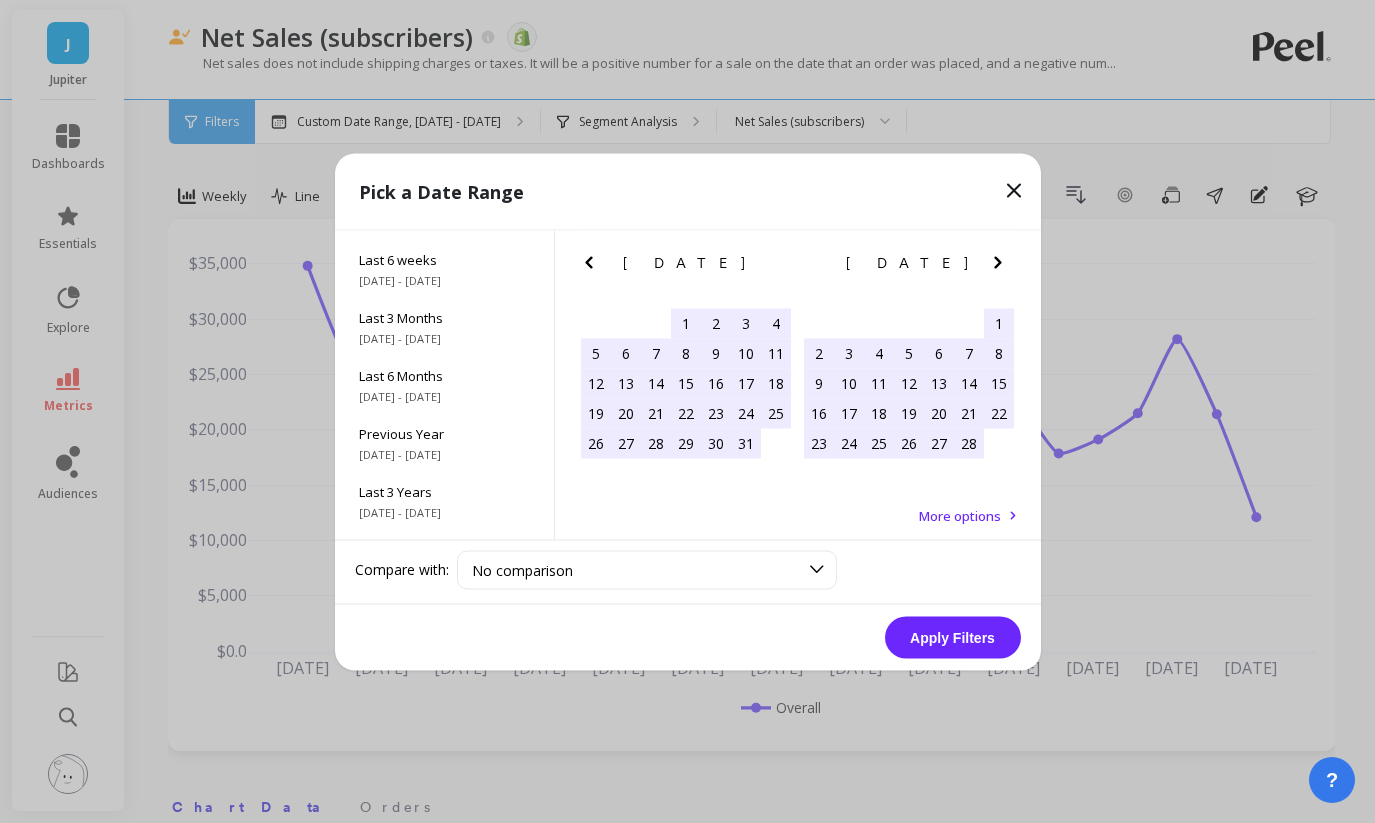 click 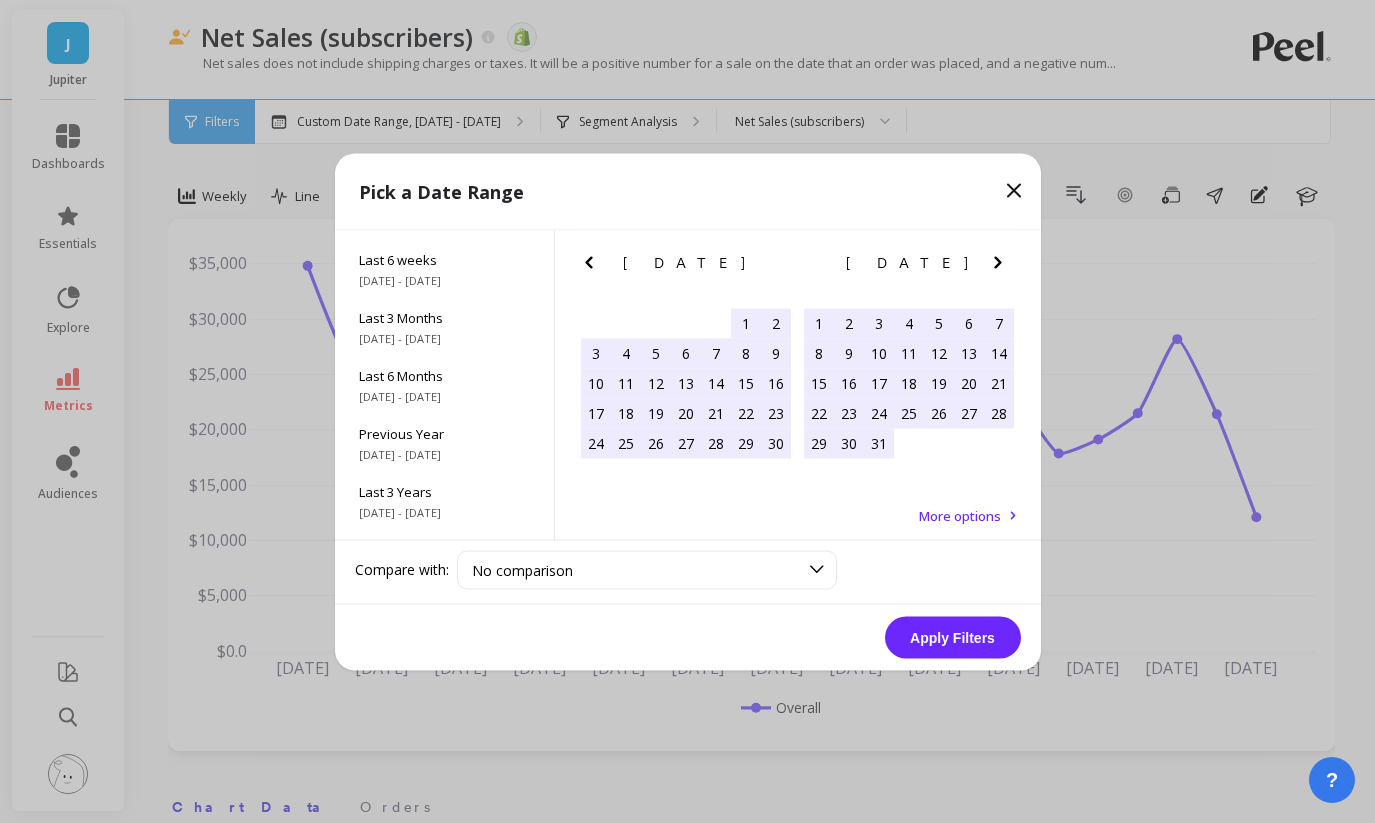 click 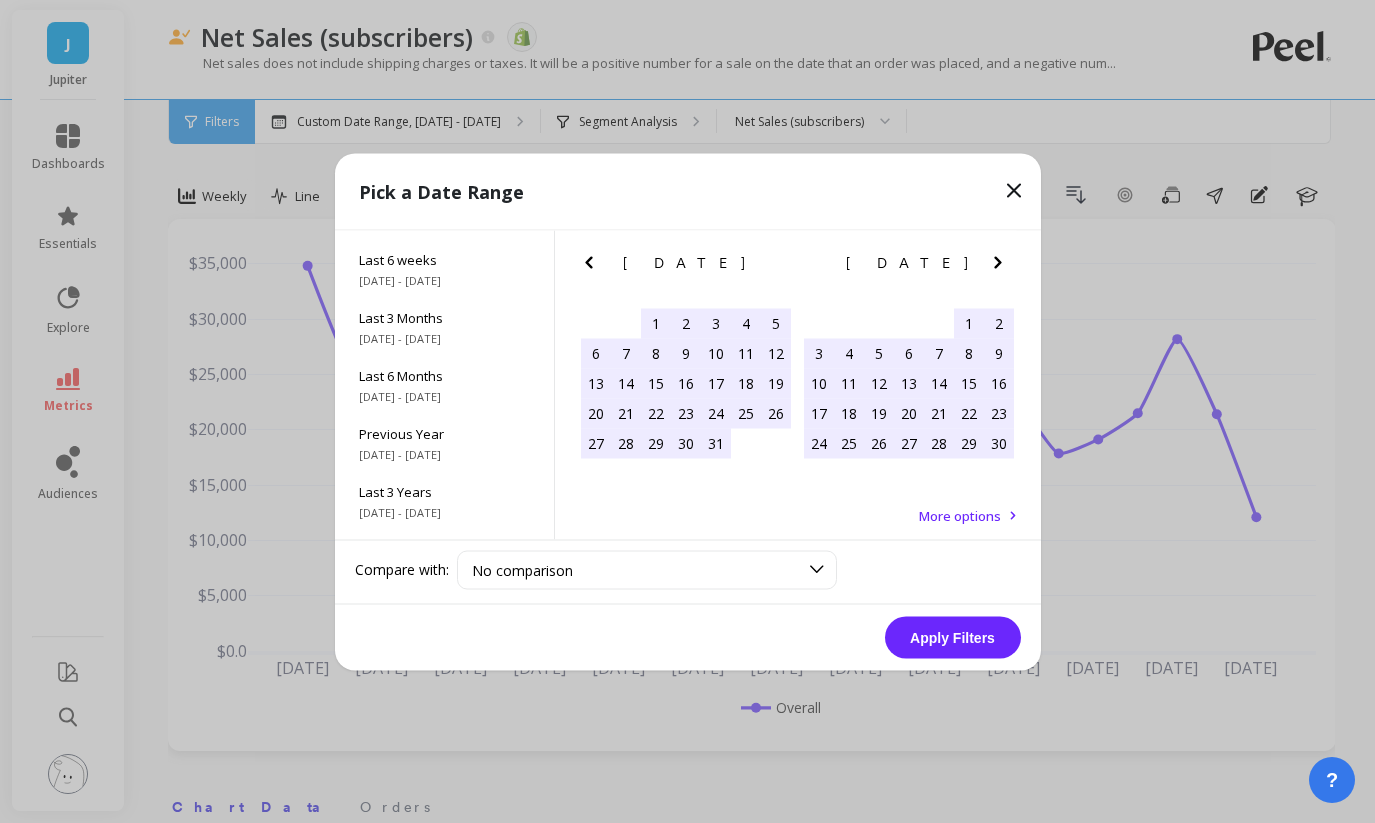 click 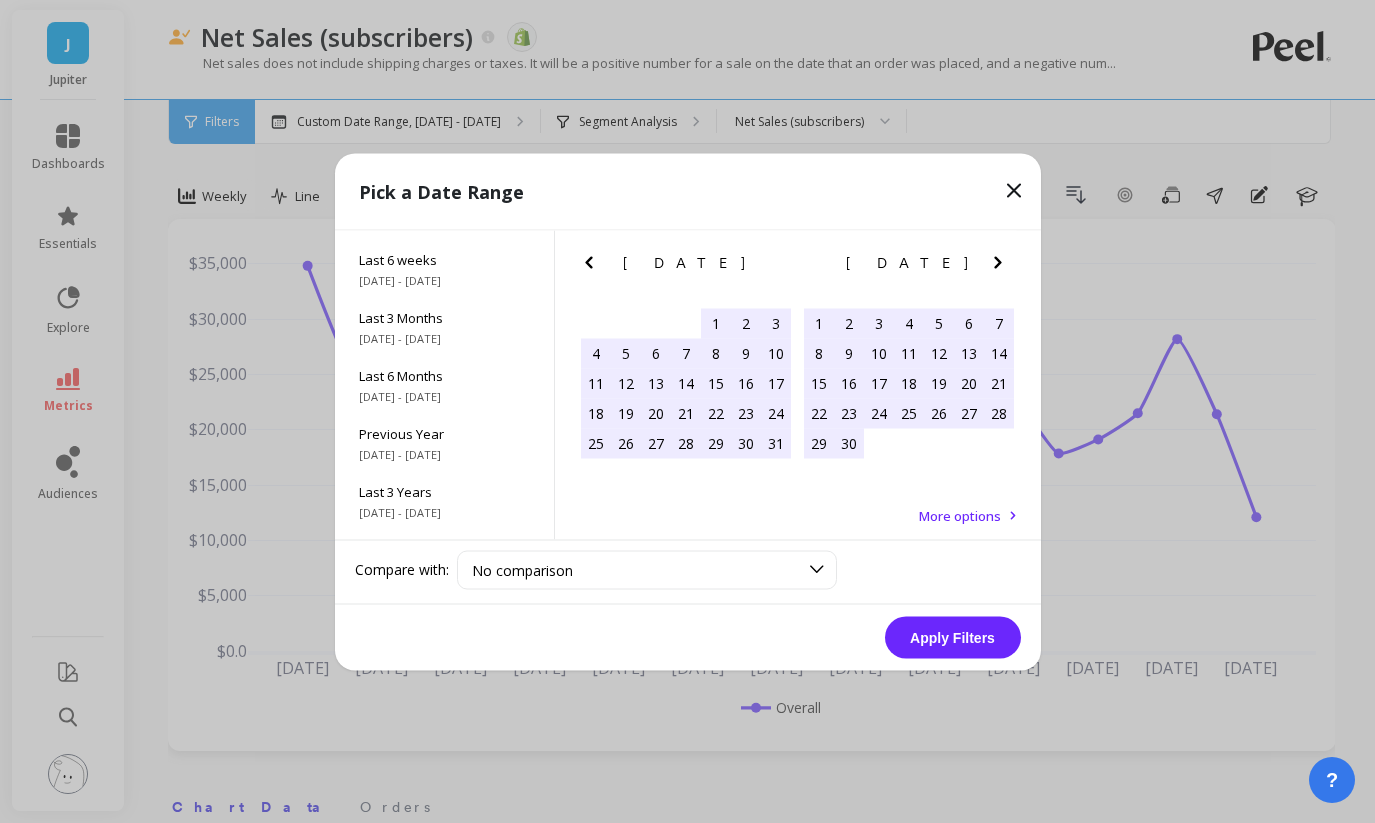 click 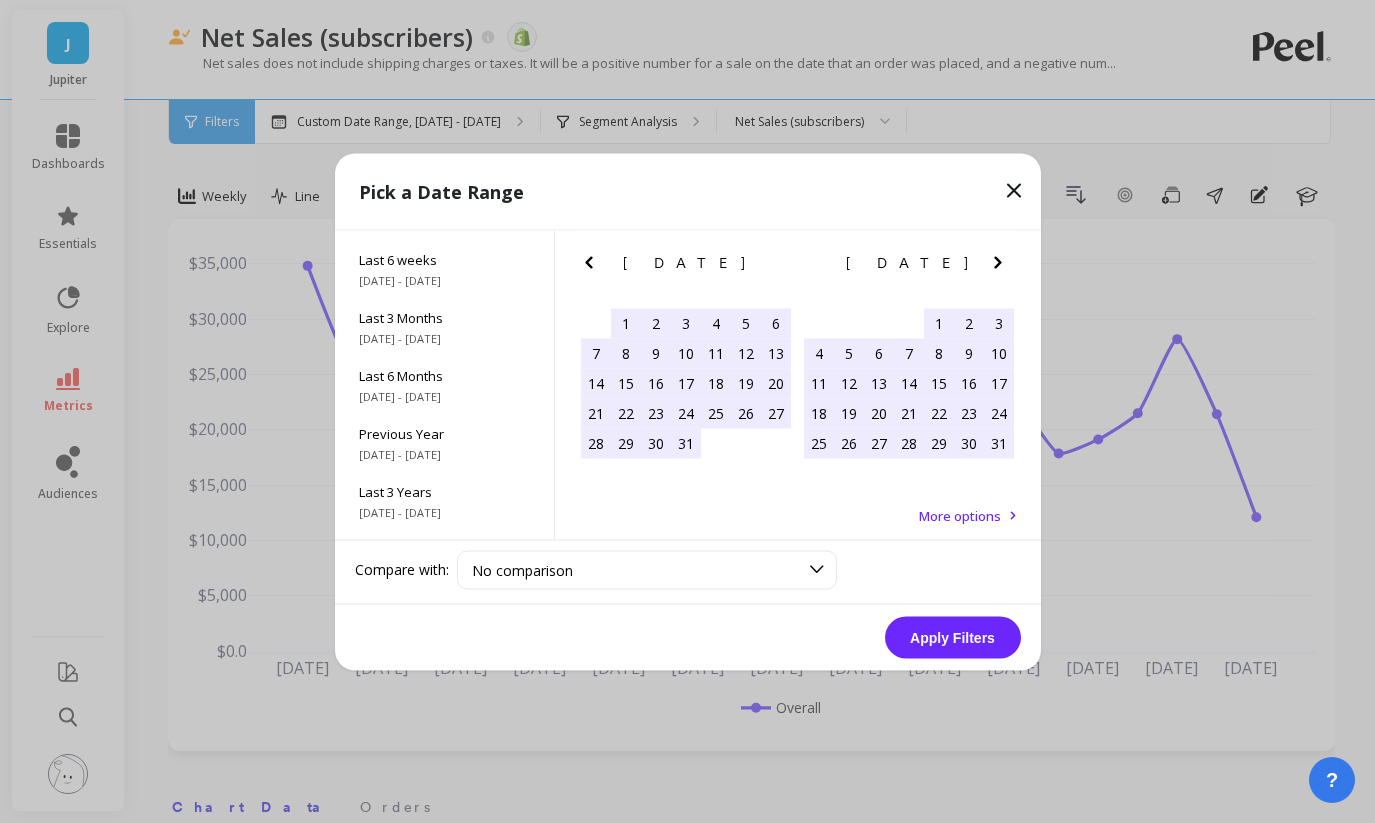 click 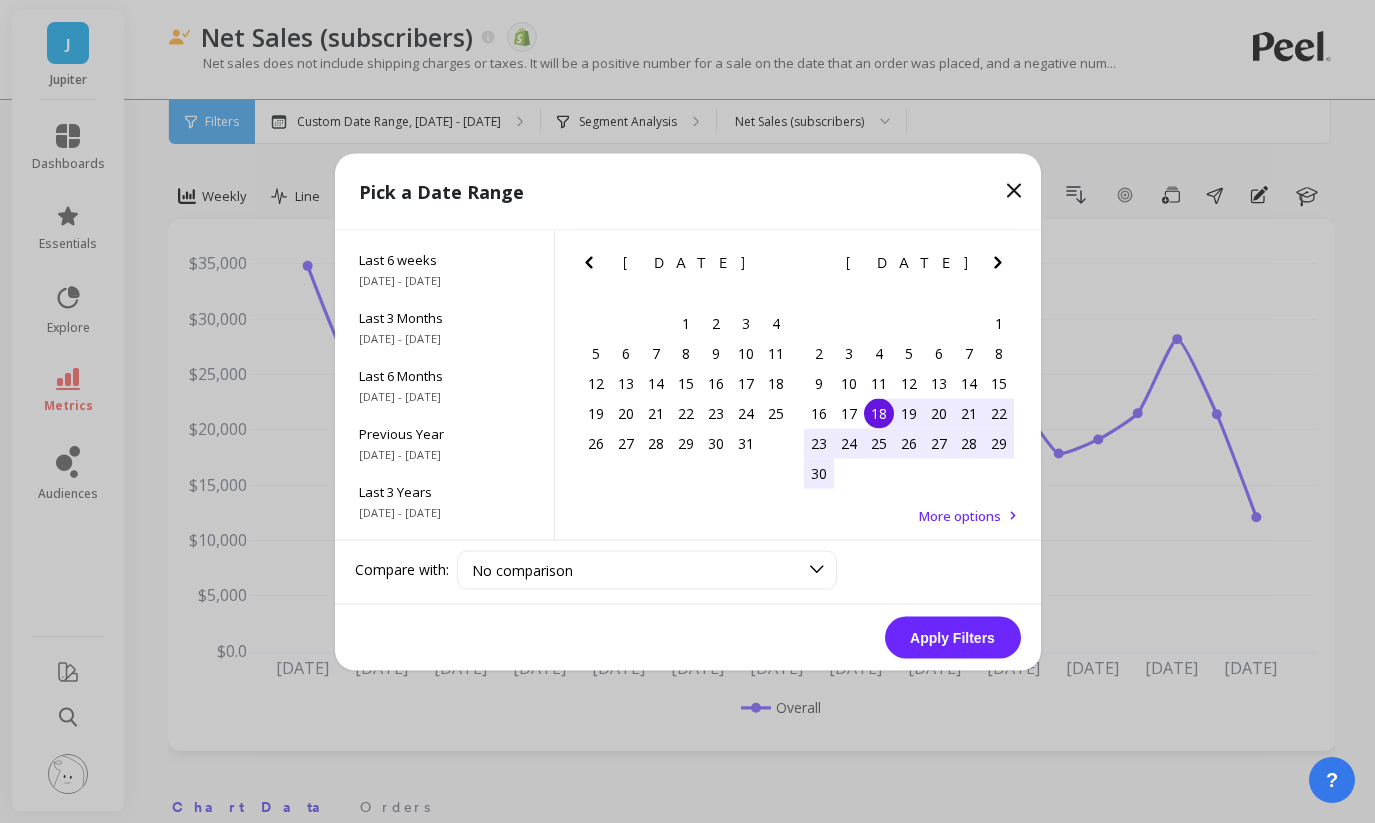 click 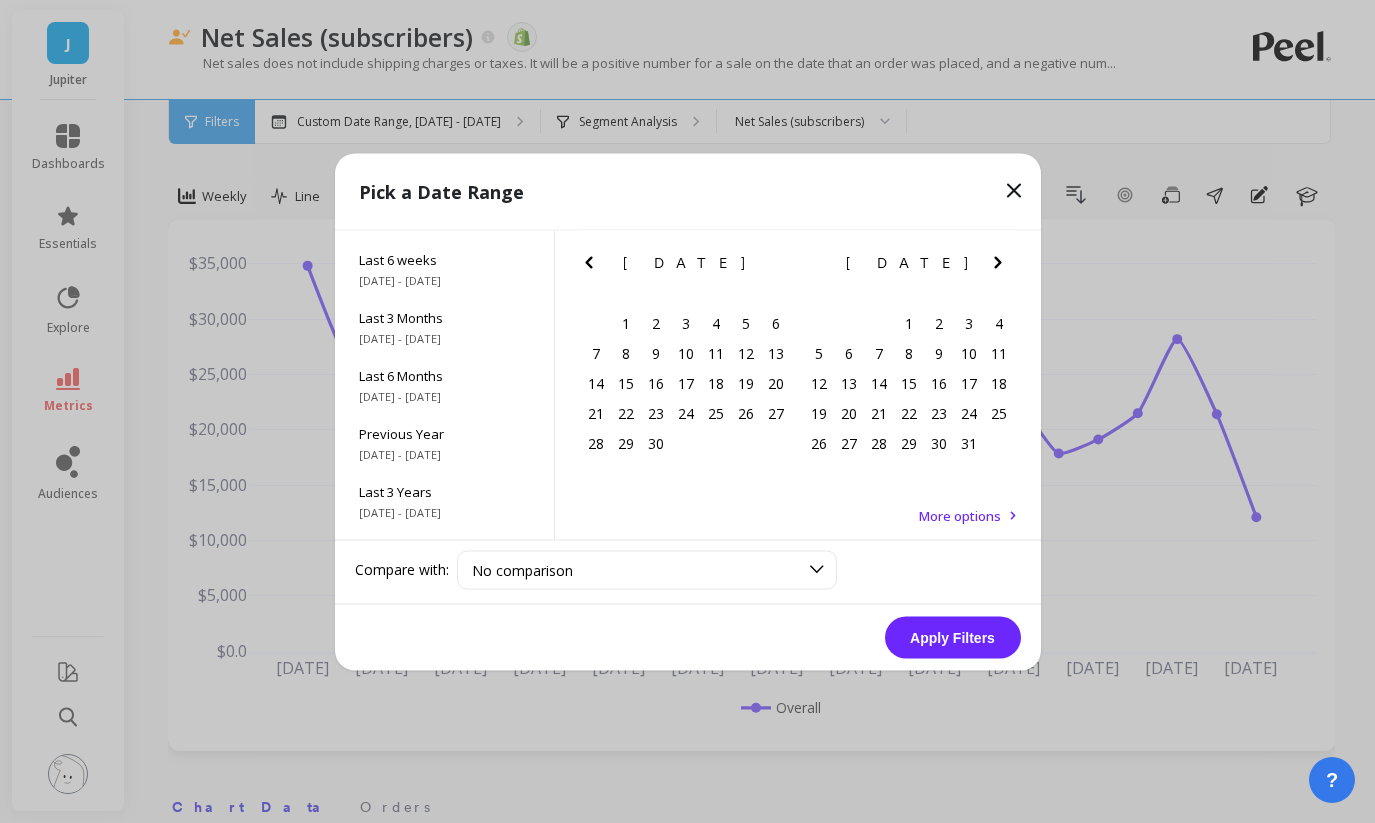 click 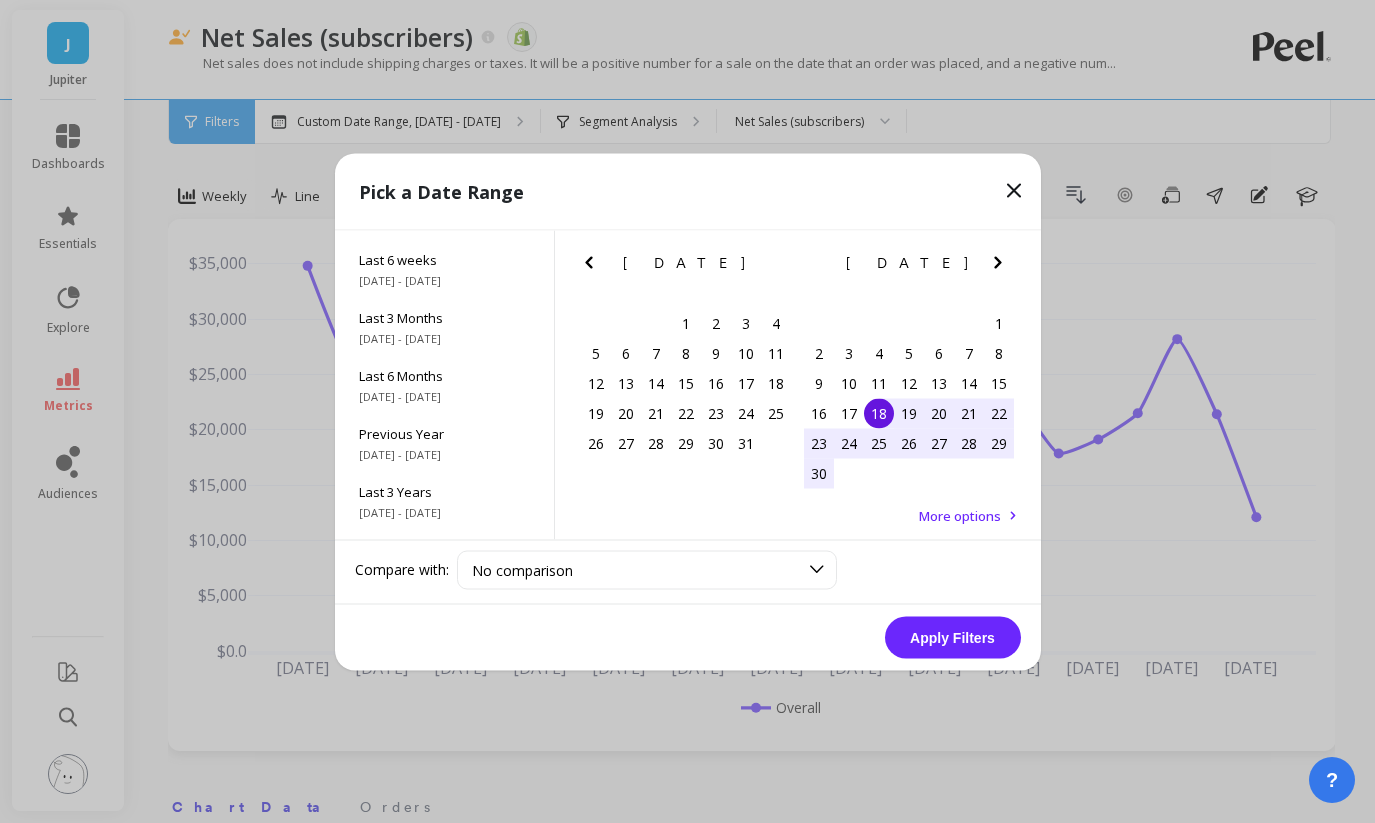 click 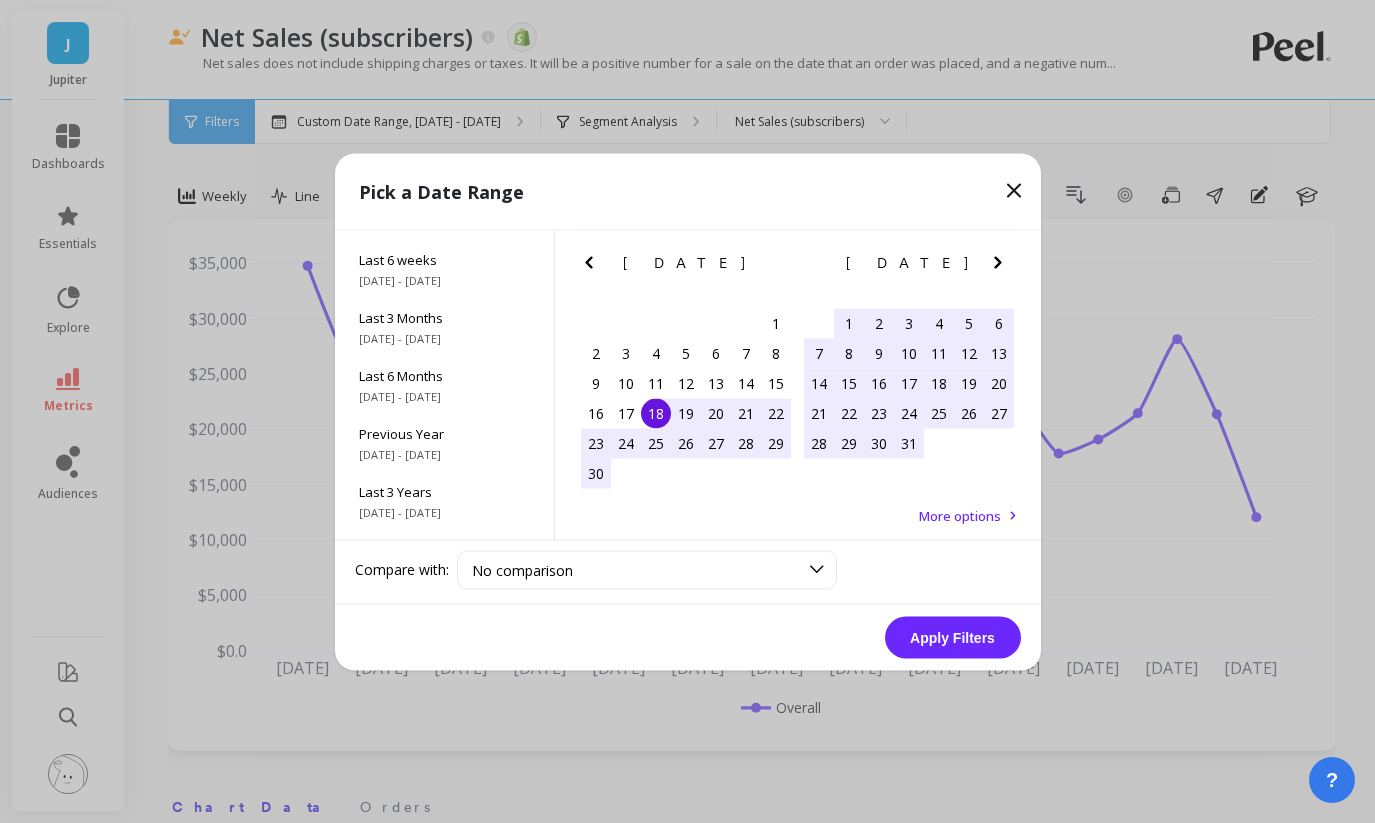 click on "18" at bounding box center (939, 383) 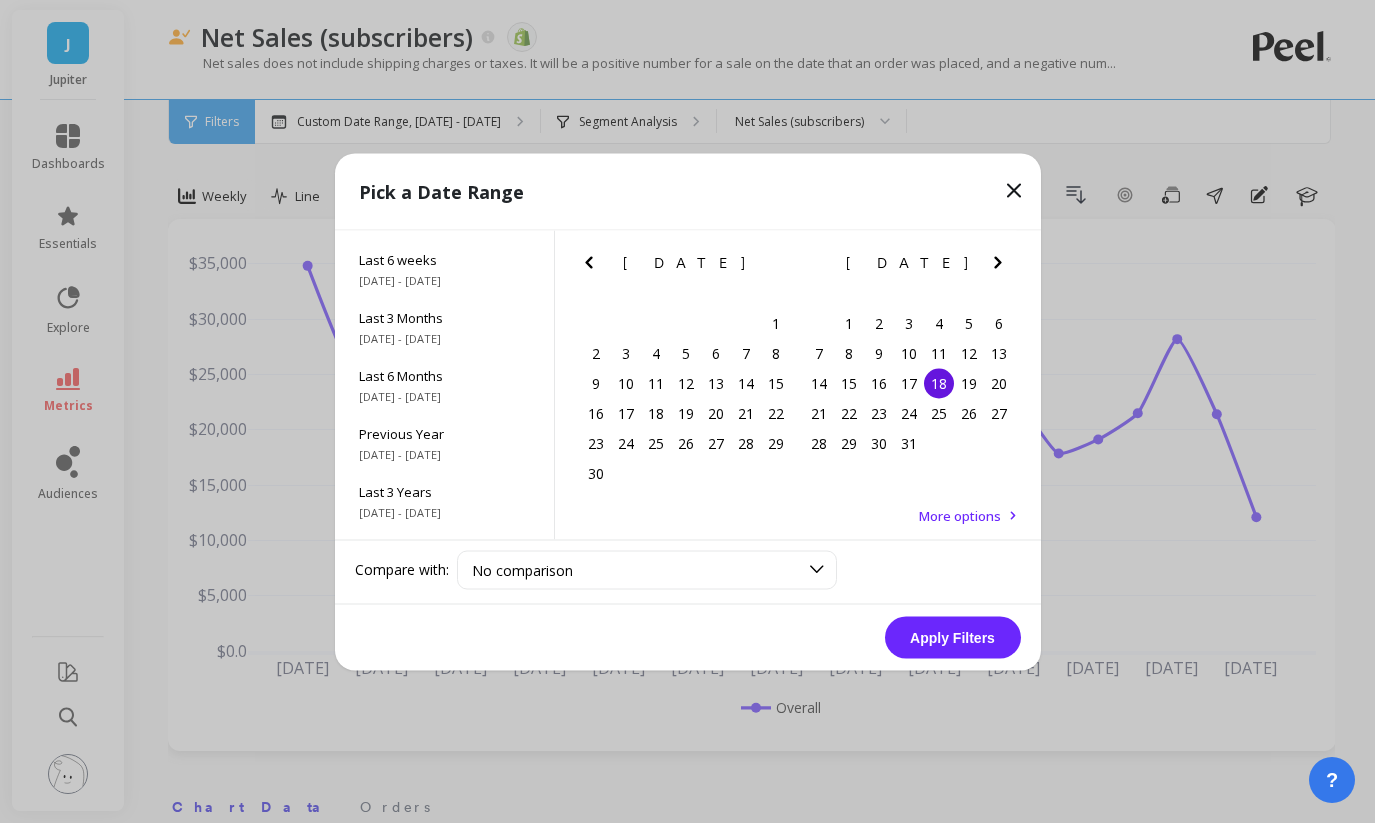 click 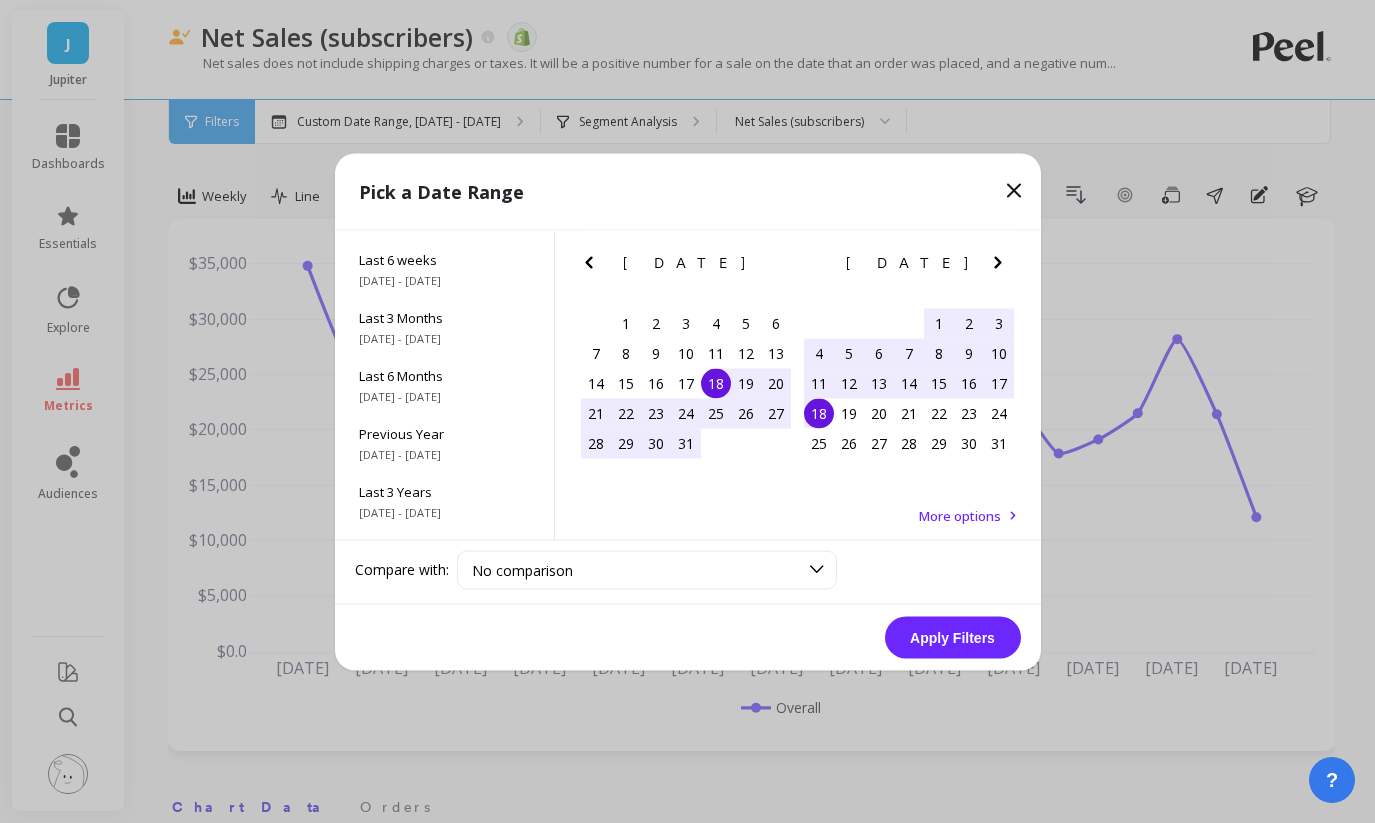 click 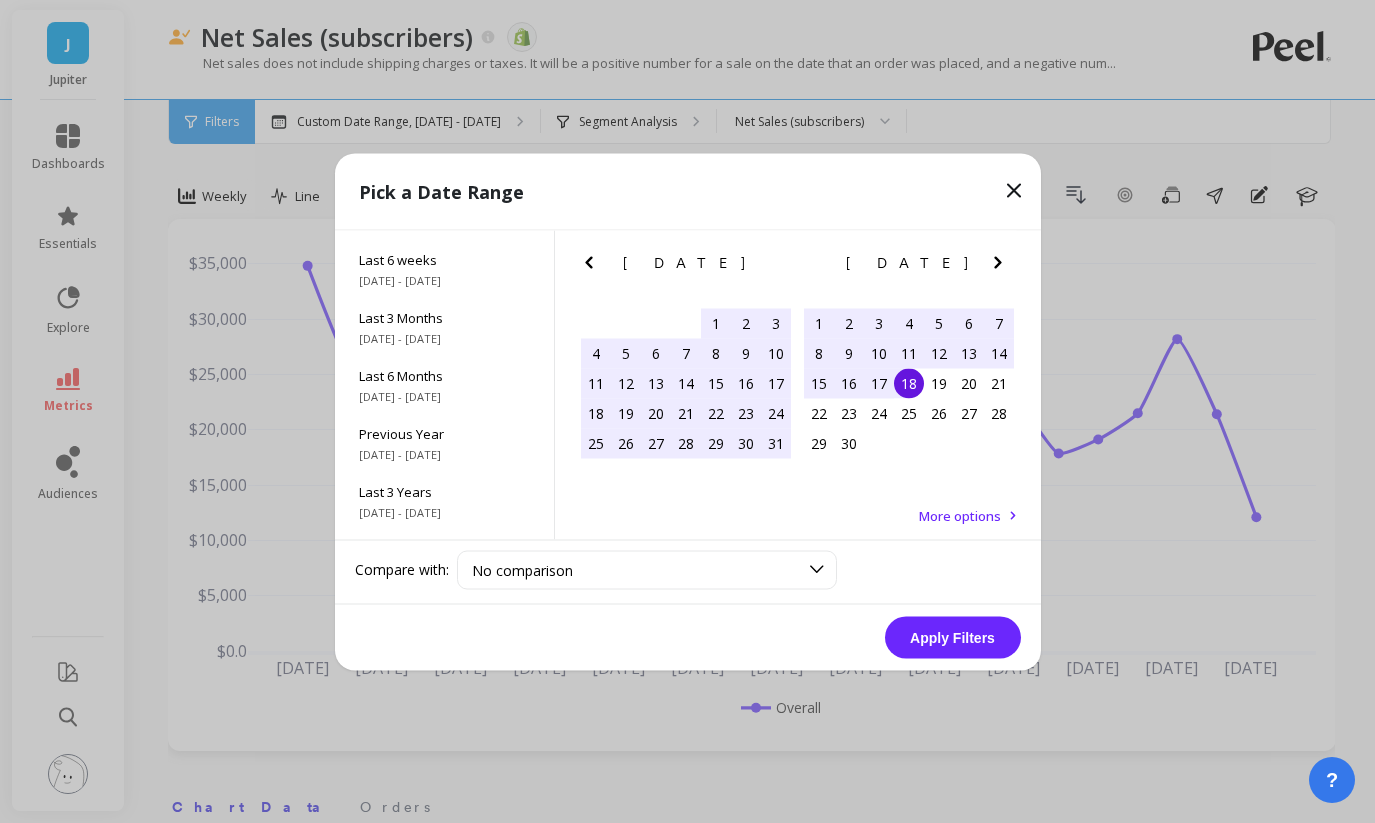 click 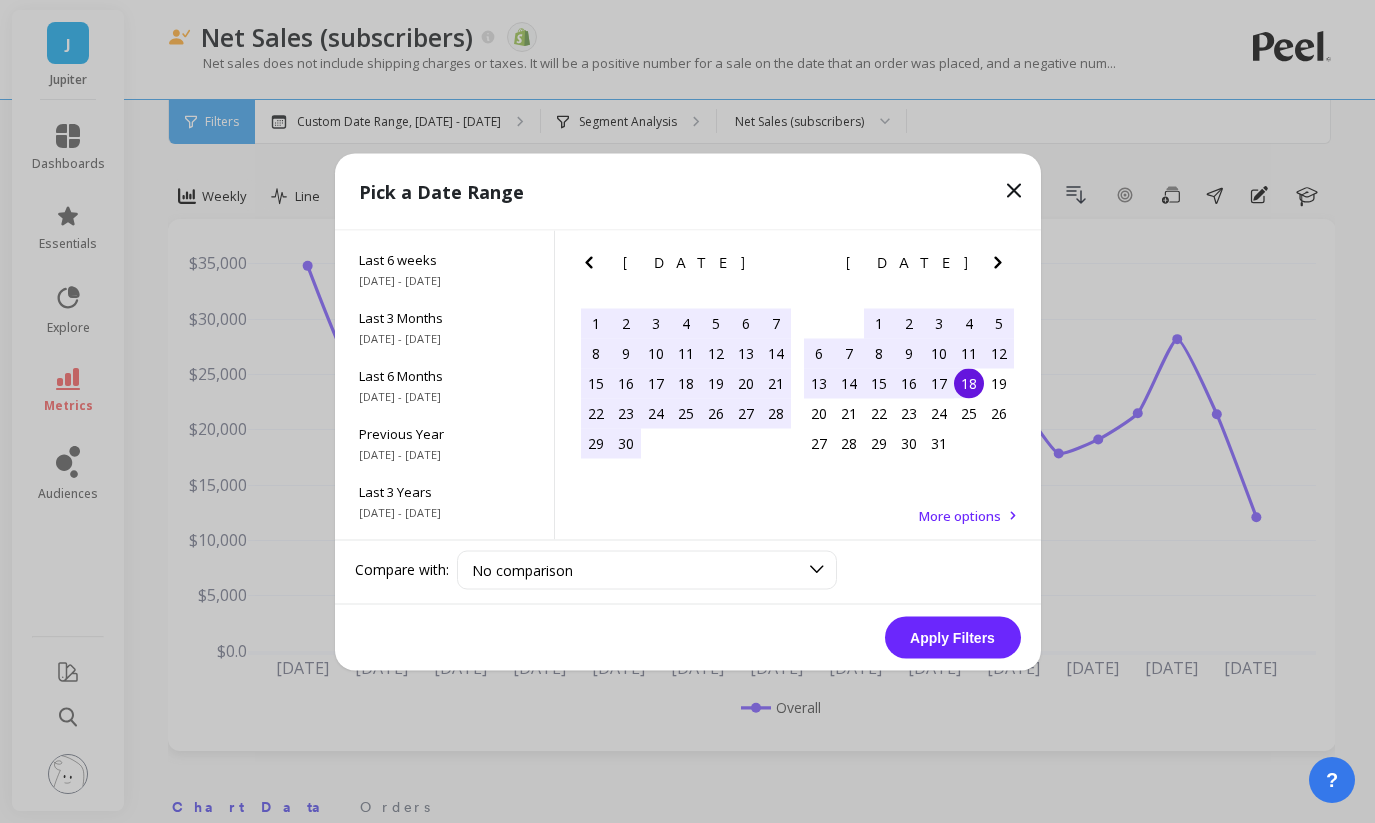 click 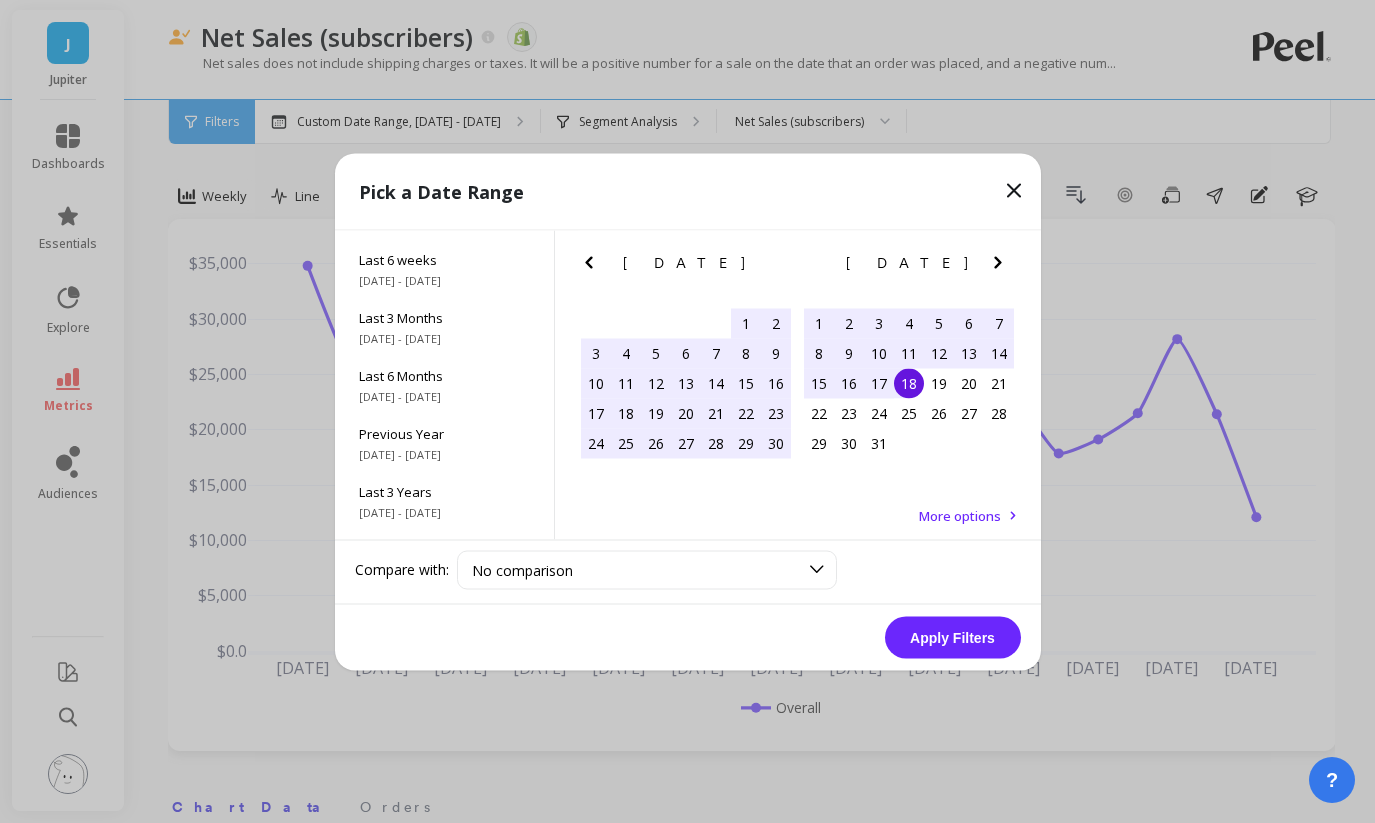 click 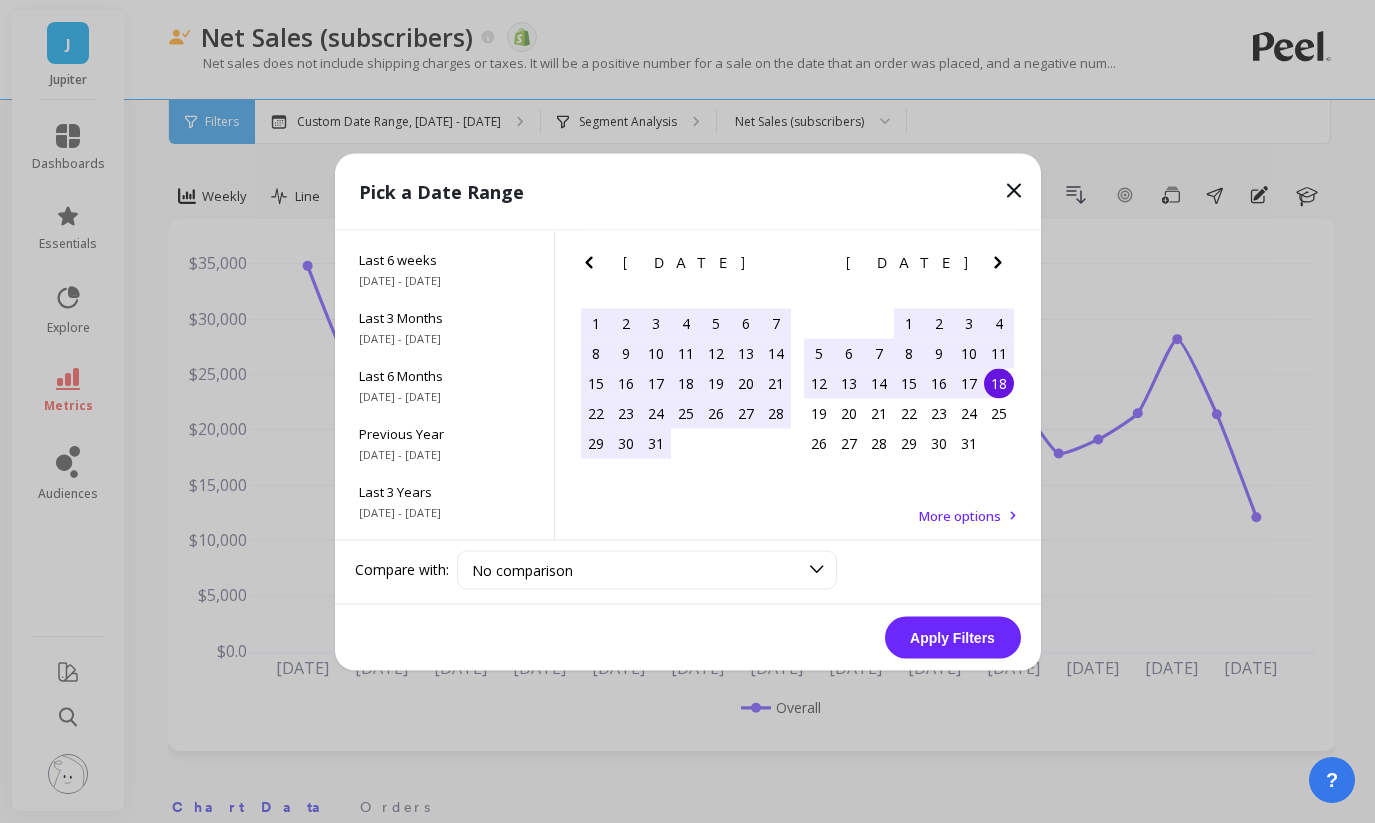 click 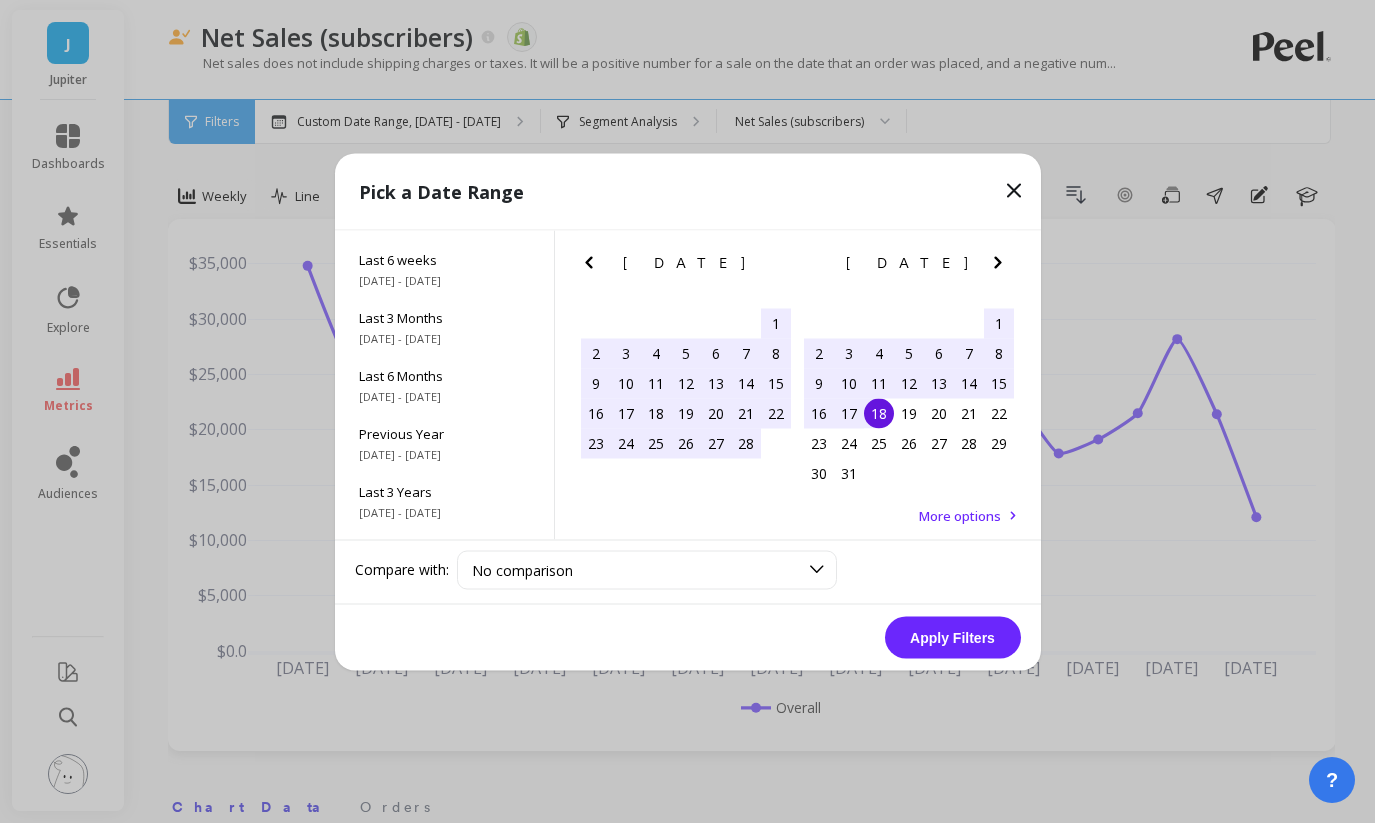 click 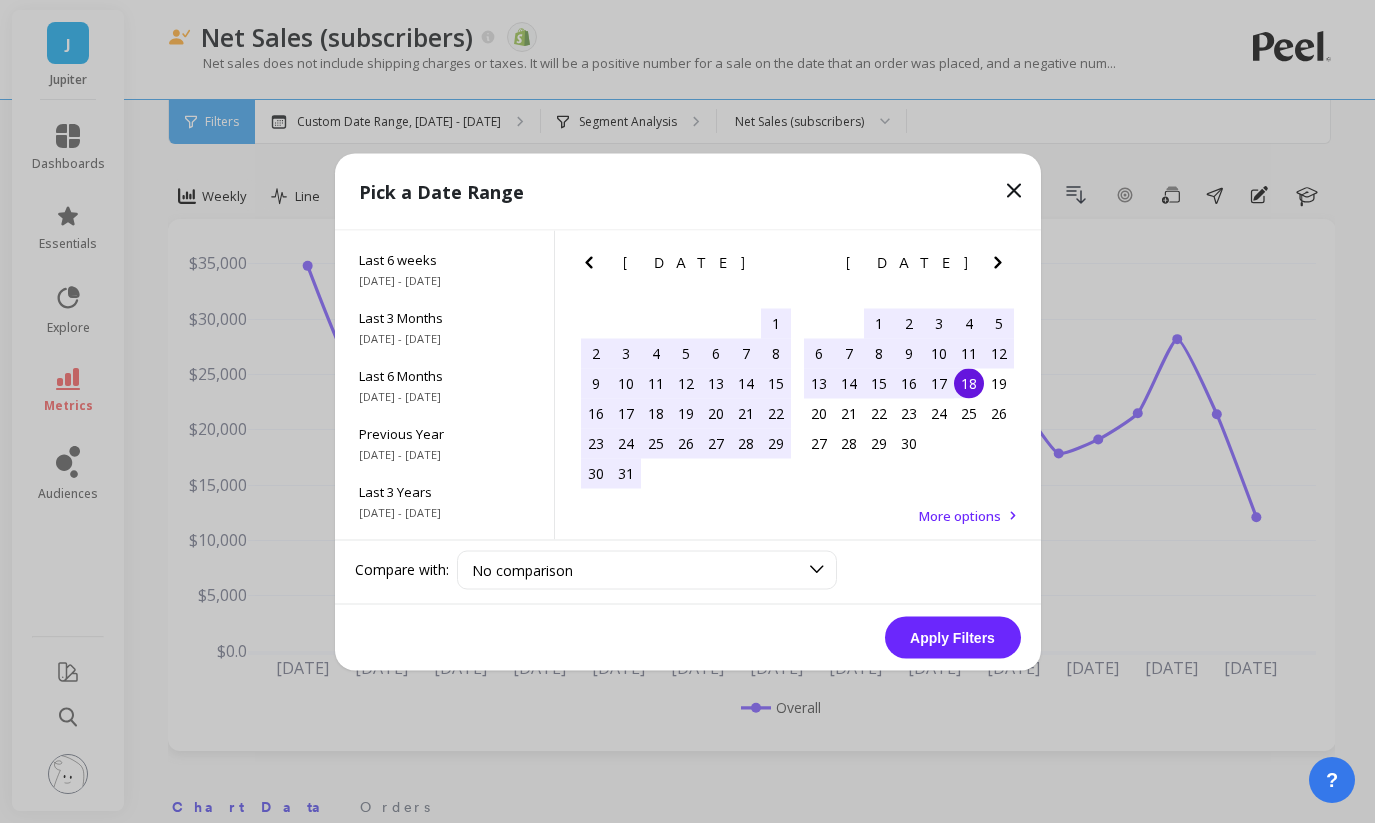 click 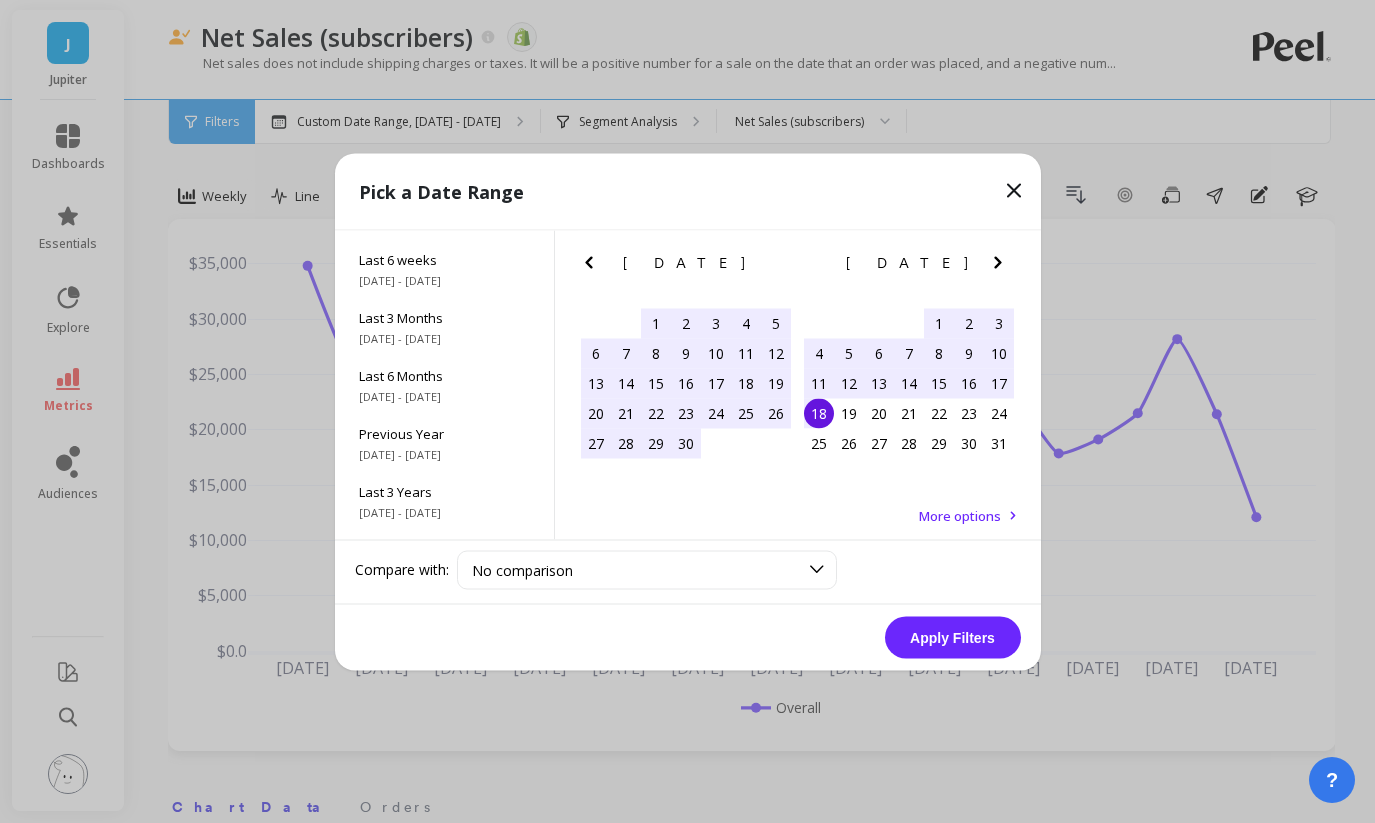 click 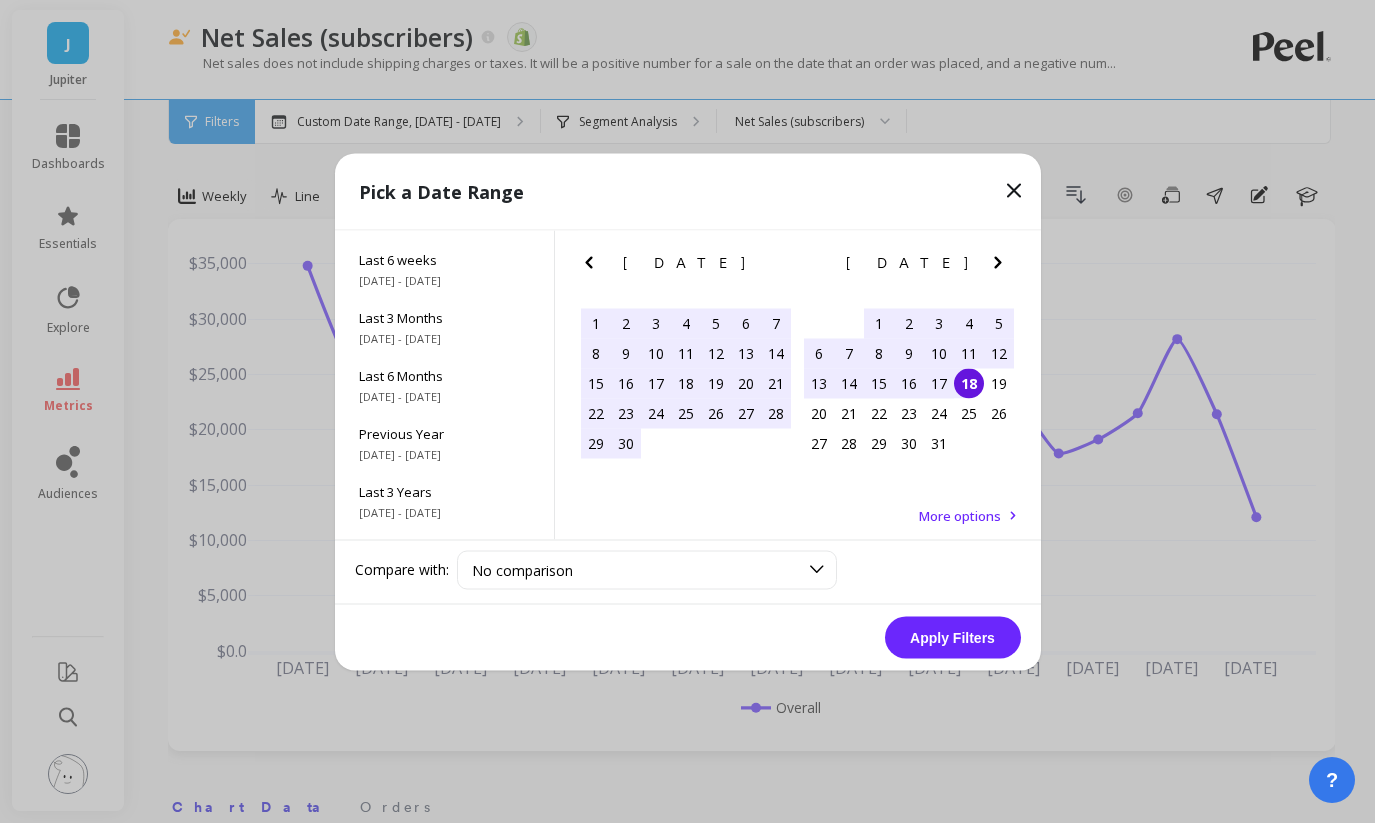 click on "18" at bounding box center [969, 383] 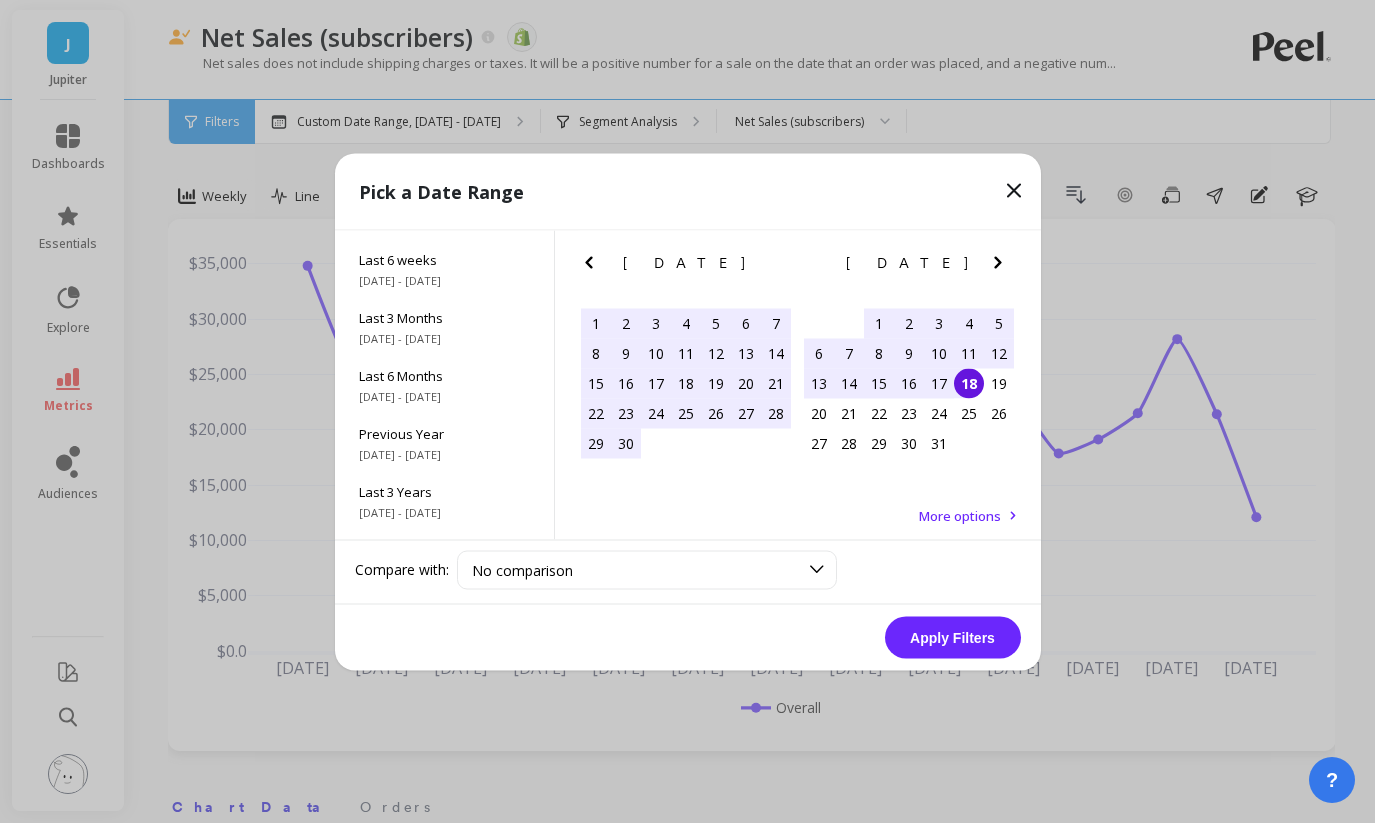 click on "Apply Filters" at bounding box center [953, 637] 